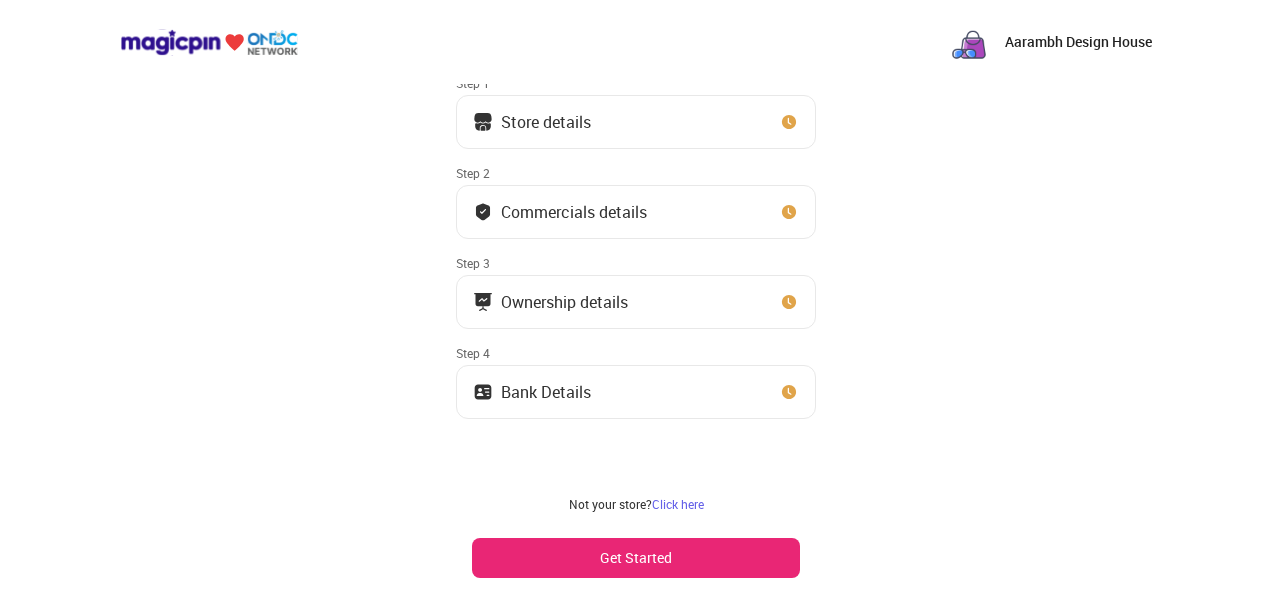 scroll, scrollTop: 118, scrollLeft: 0, axis: vertical 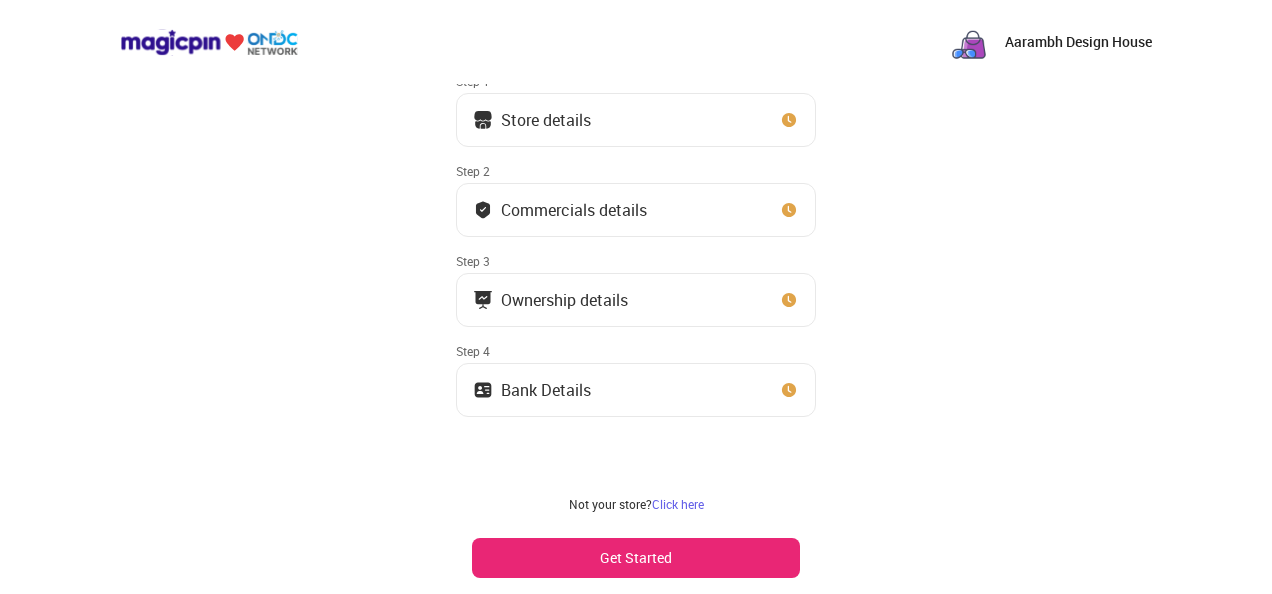 click on "Get Started" at bounding box center (636, 558) 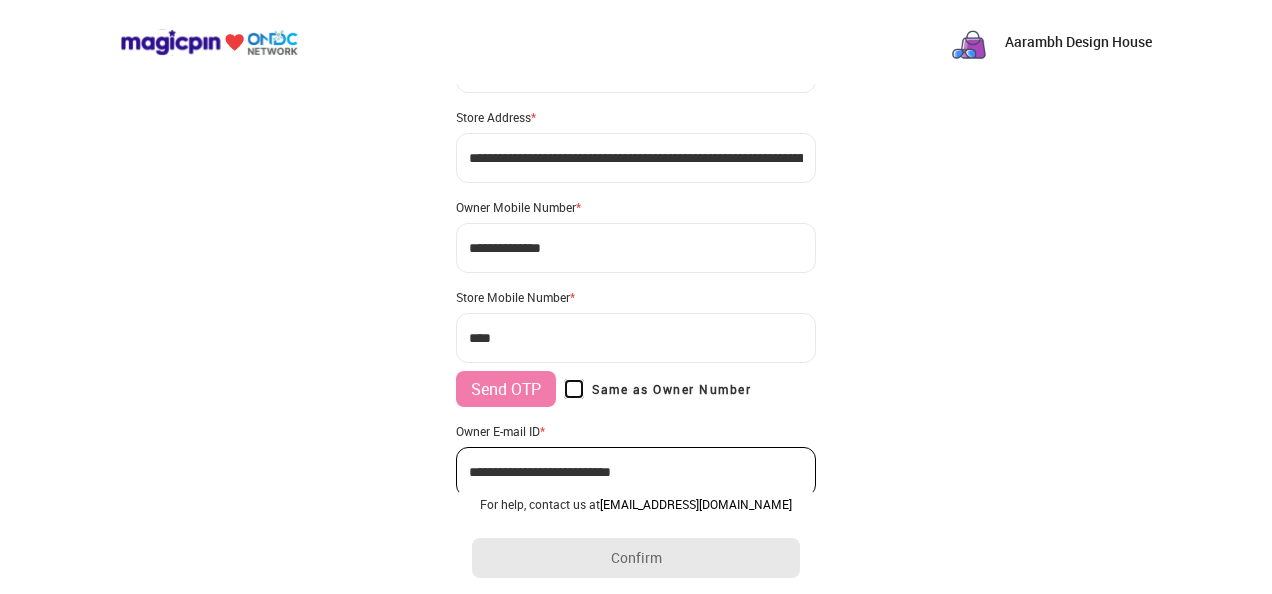 type on "**********" 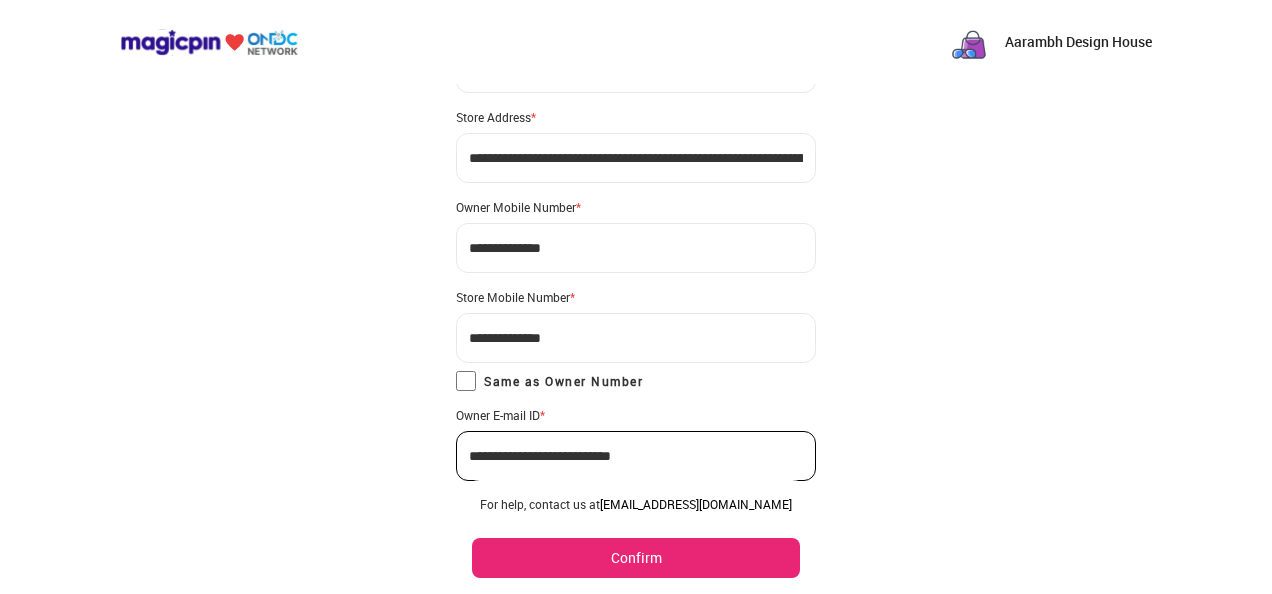 click on "Confirm" at bounding box center [636, 558] 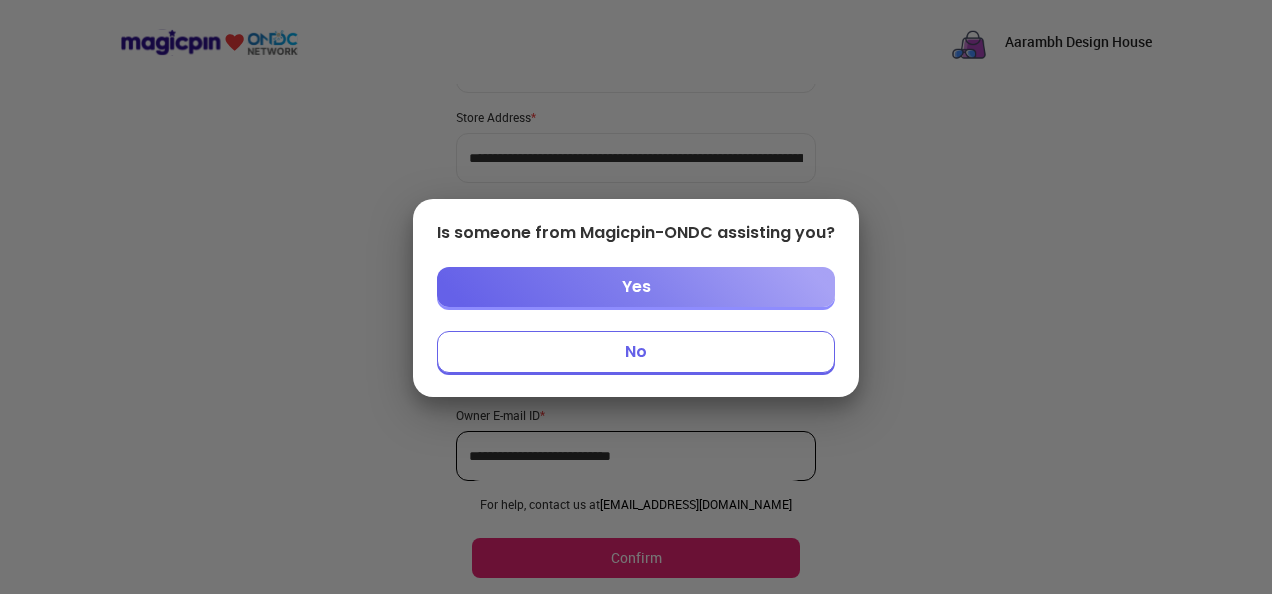 click on "No" at bounding box center [636, 352] 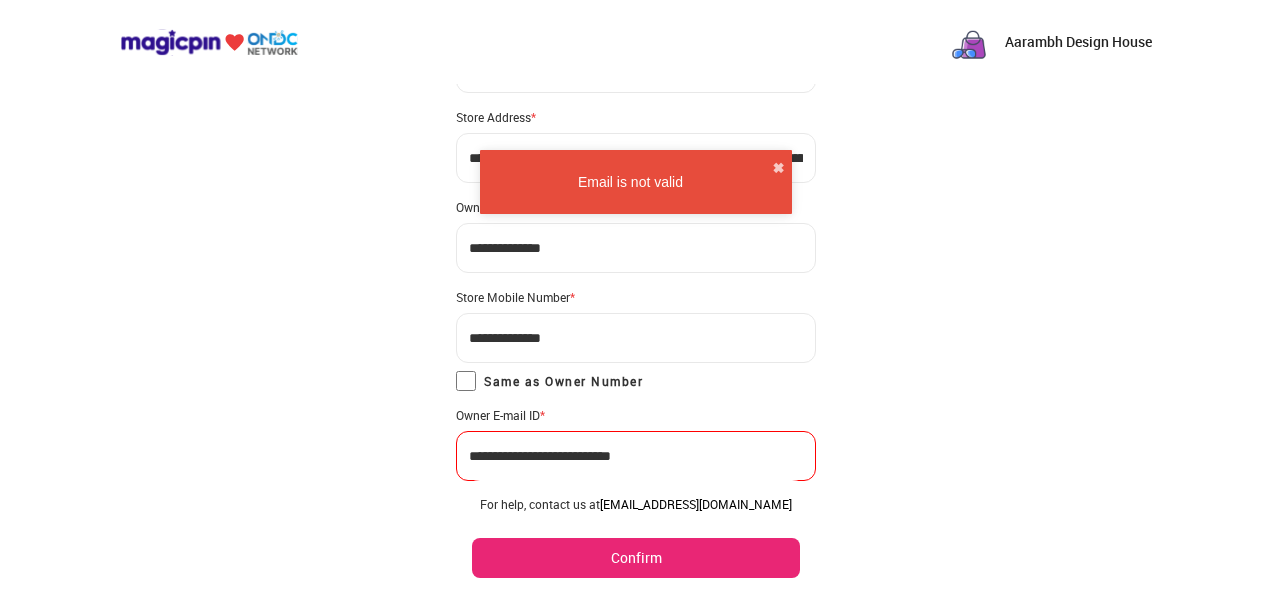 click on "Confirm" at bounding box center [636, 558] 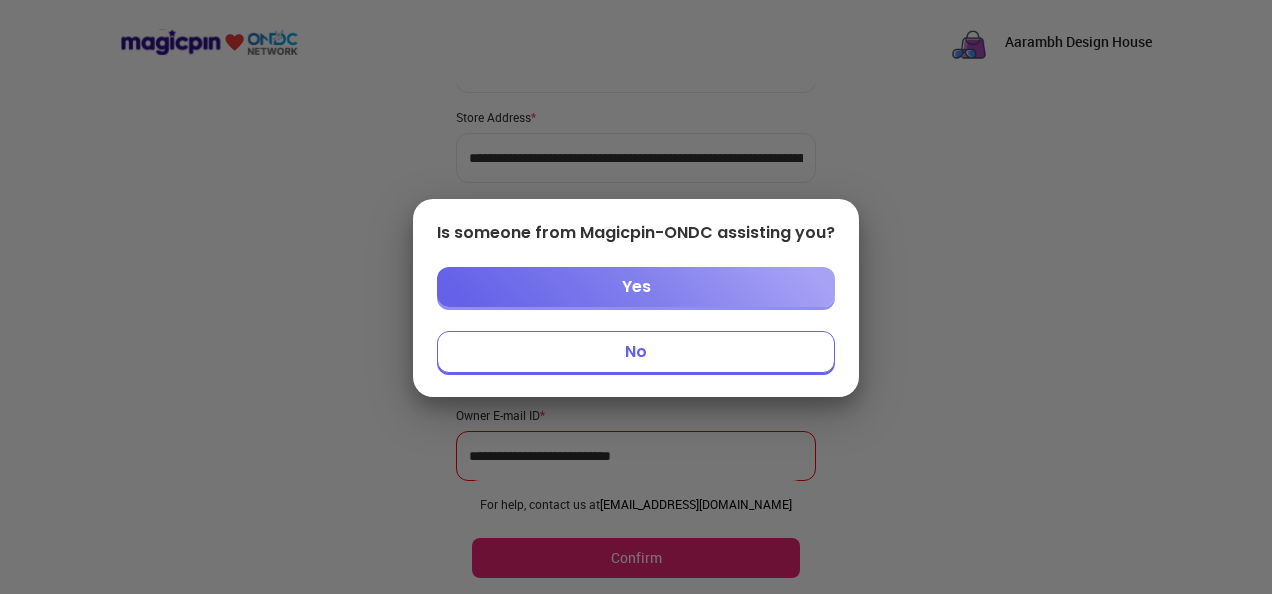 click on "Yes" at bounding box center [636, 287] 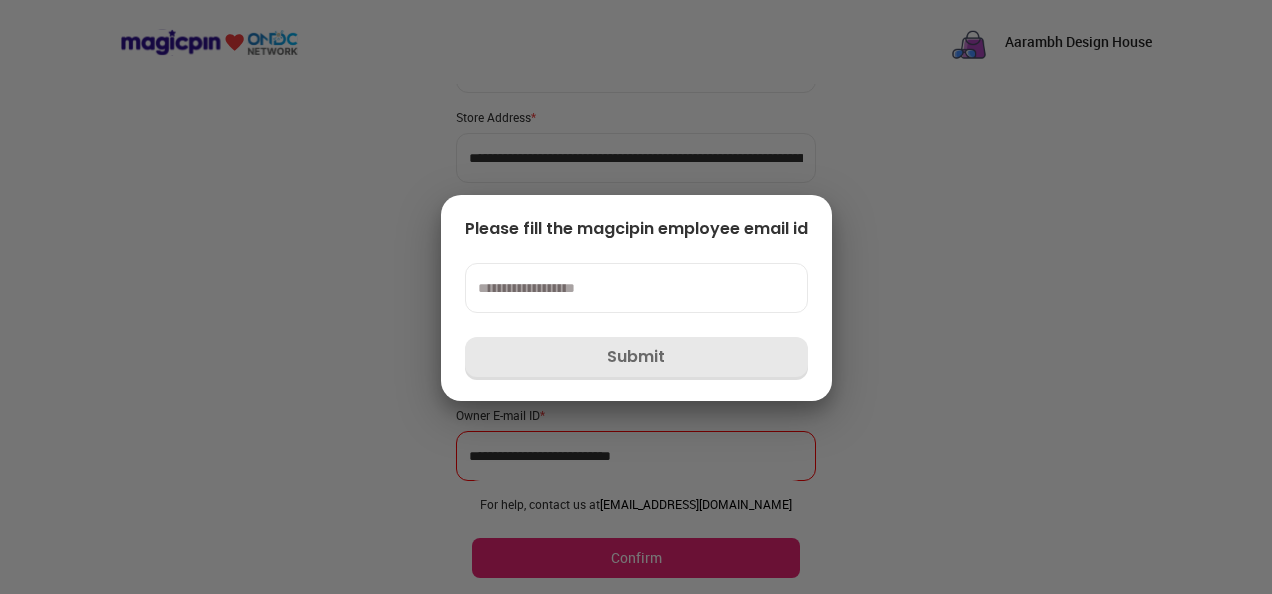 click at bounding box center [636, 297] 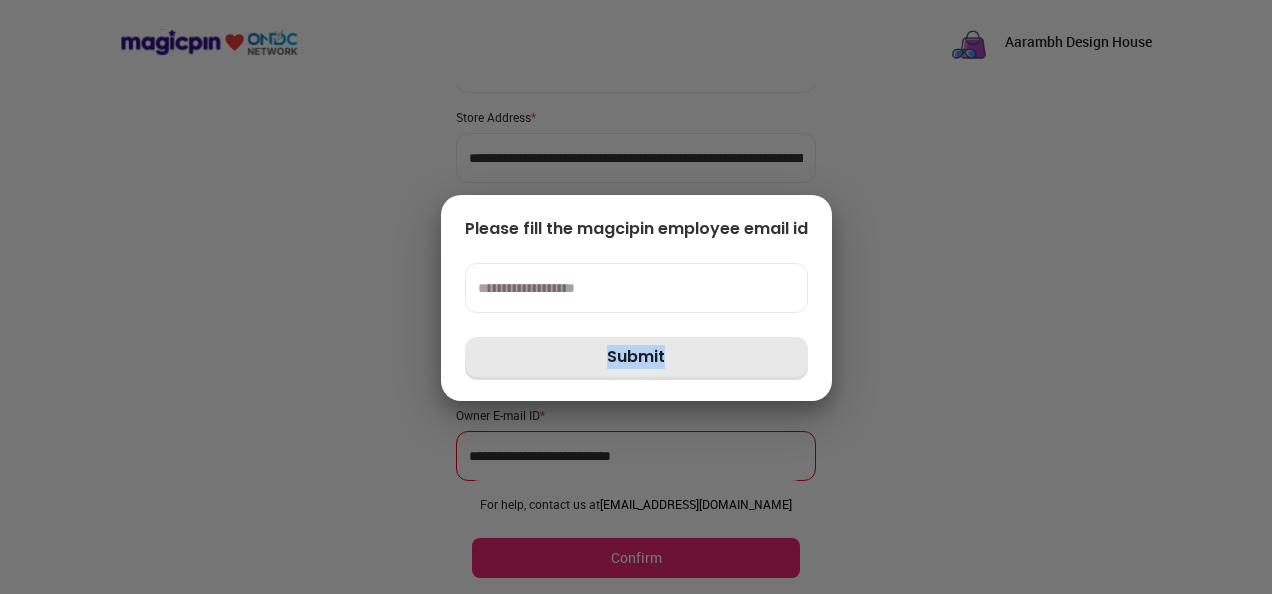 click at bounding box center (636, 297) 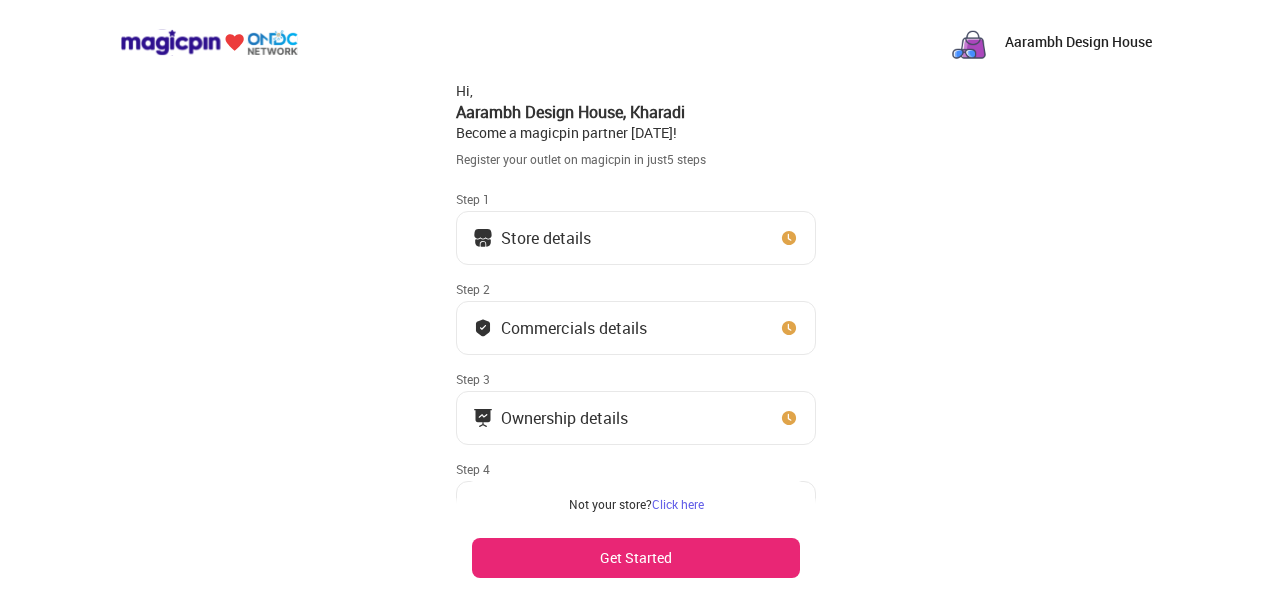 scroll, scrollTop: 118, scrollLeft: 0, axis: vertical 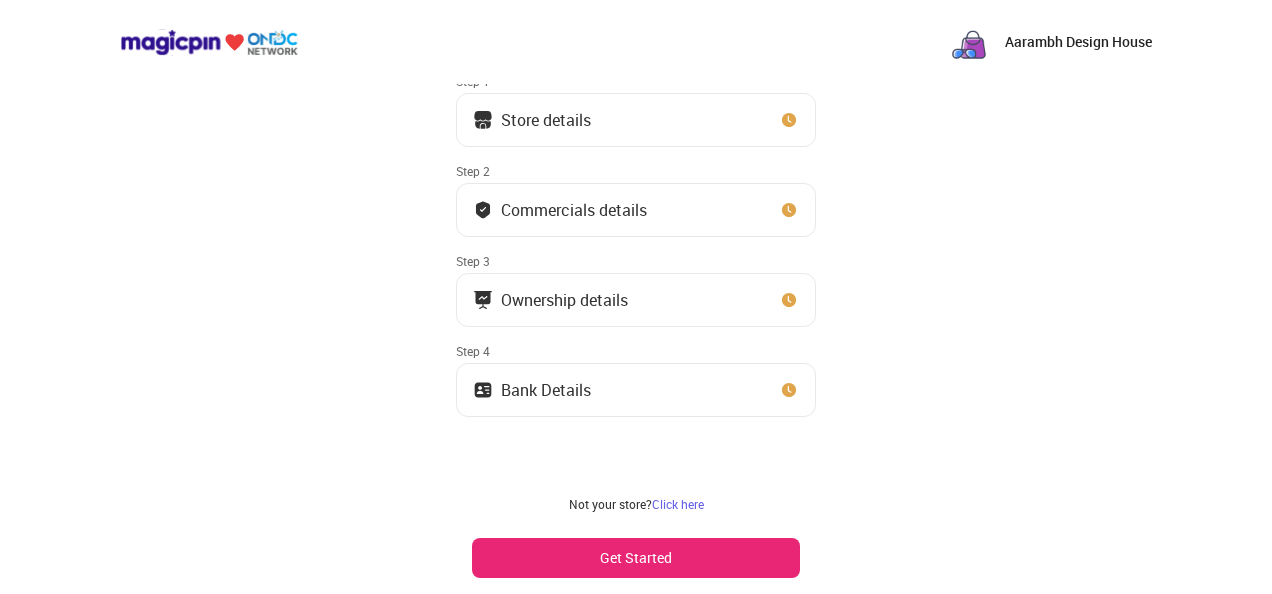 click on "Get Started" at bounding box center (636, 558) 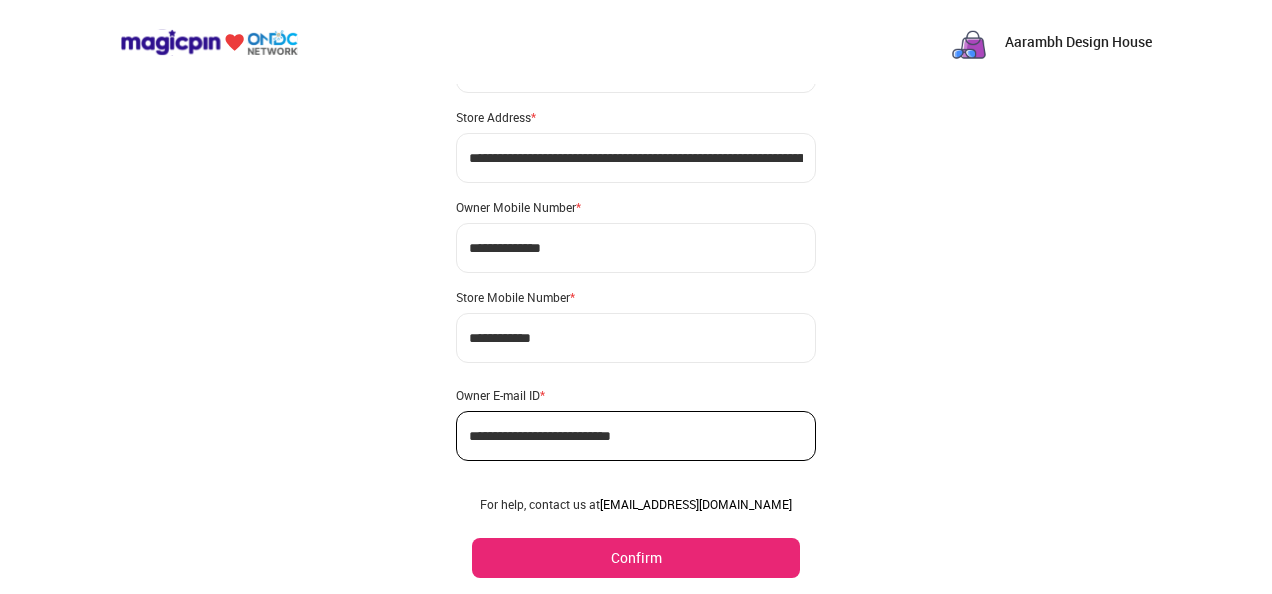 click on "Confirm" at bounding box center (636, 558) 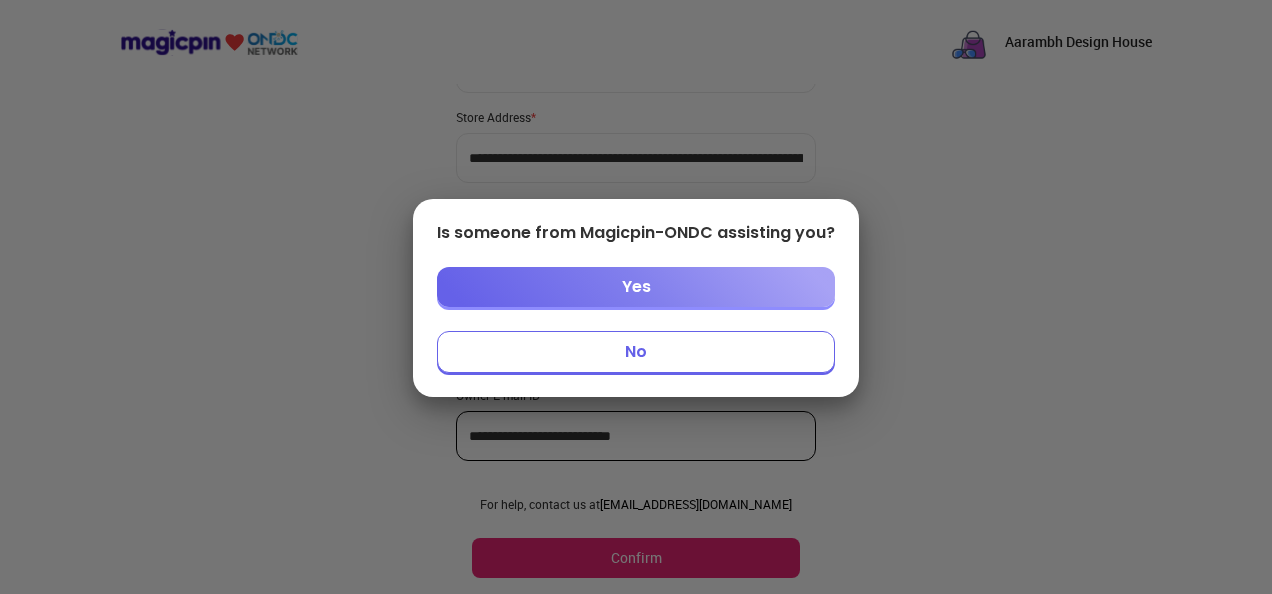 click on "No" at bounding box center [636, 352] 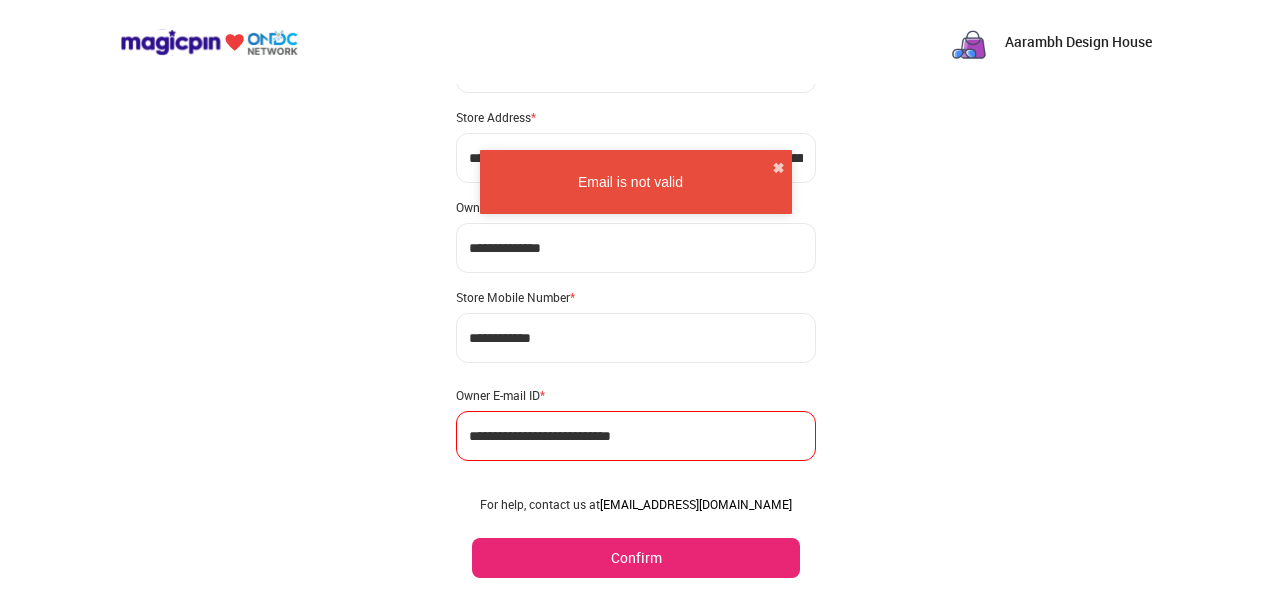 click on "Confirm" at bounding box center (636, 558) 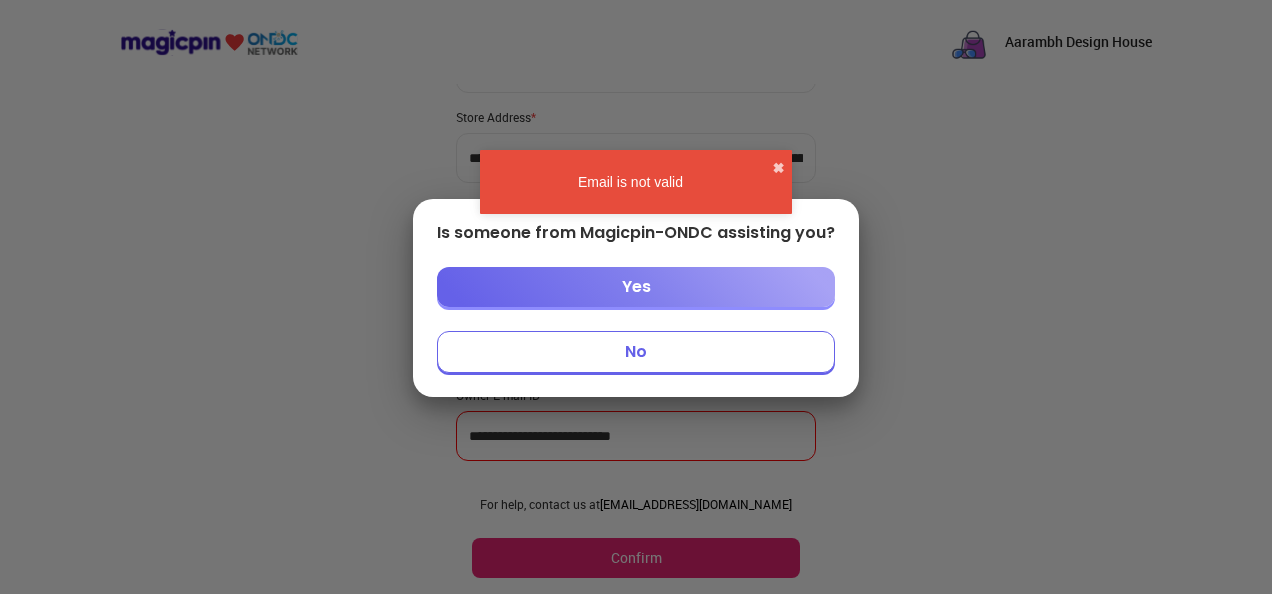 click on "No" at bounding box center [636, 352] 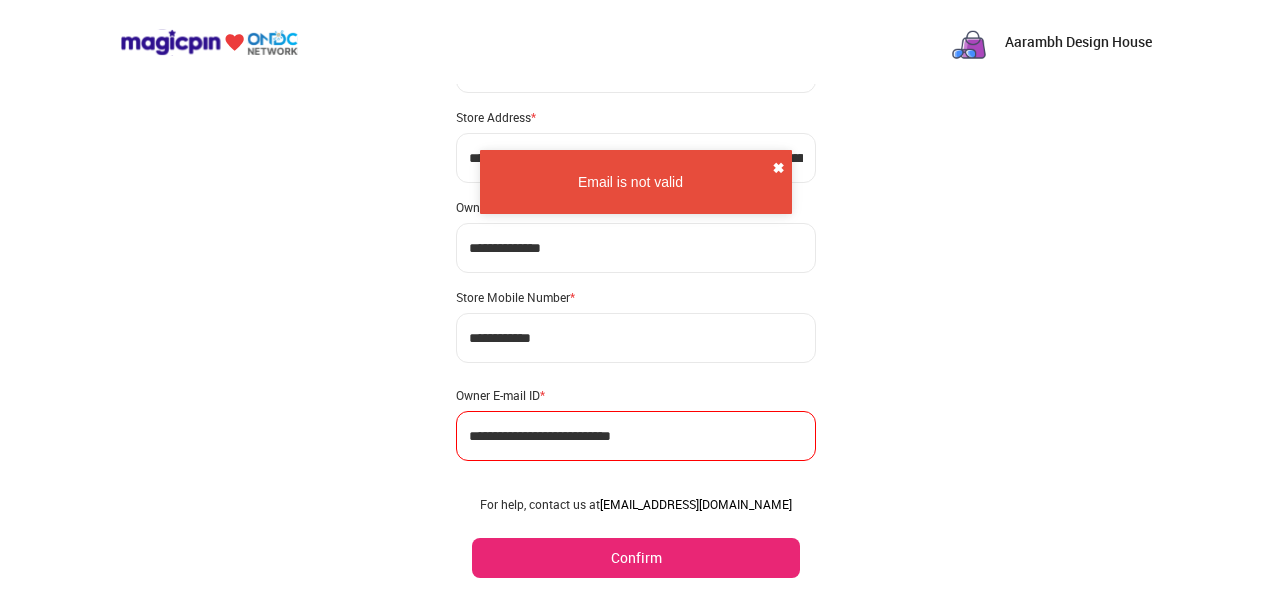 click on "✖" at bounding box center [778, 168] 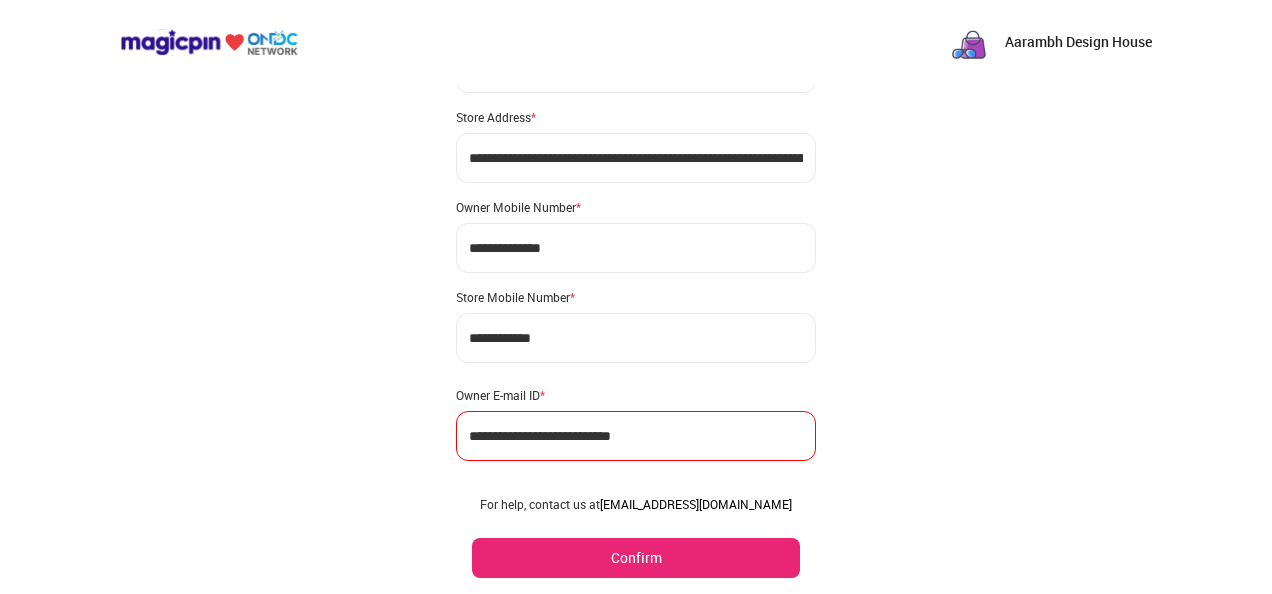 click on "**********" at bounding box center (636, 436) 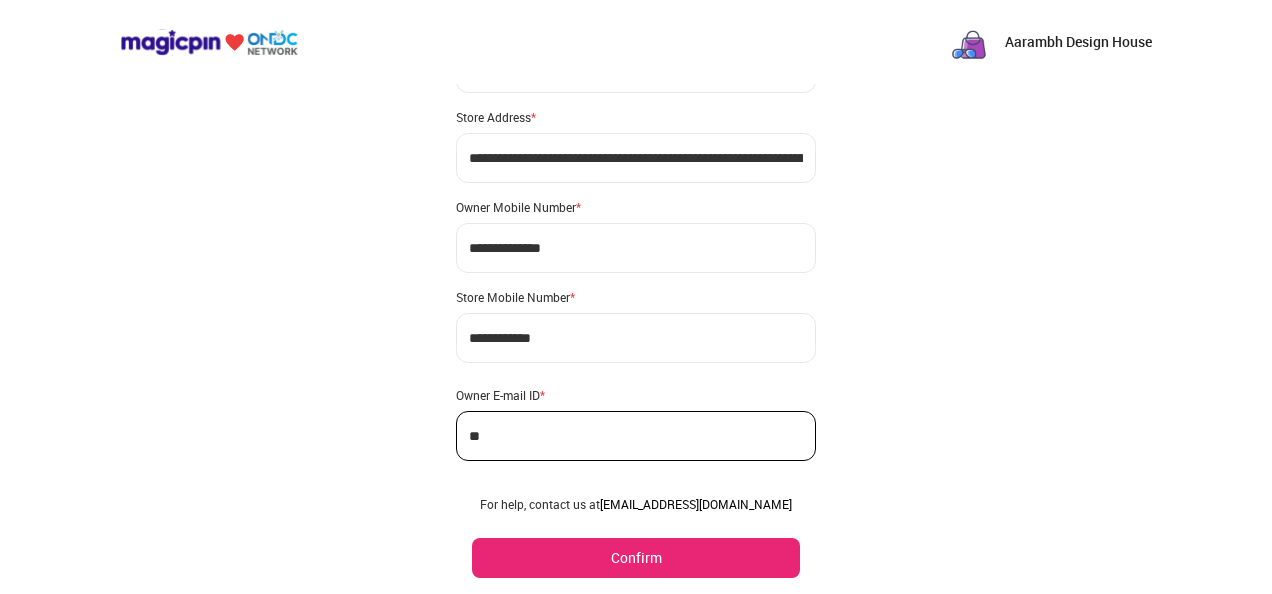 type on "*" 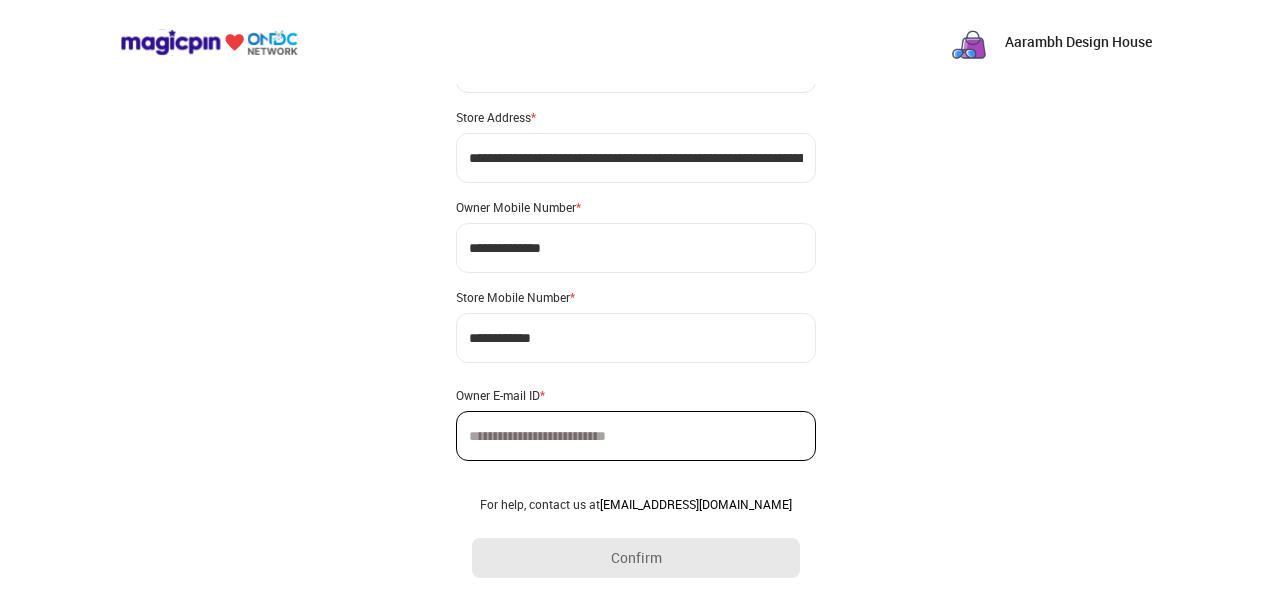 paste on "**********" 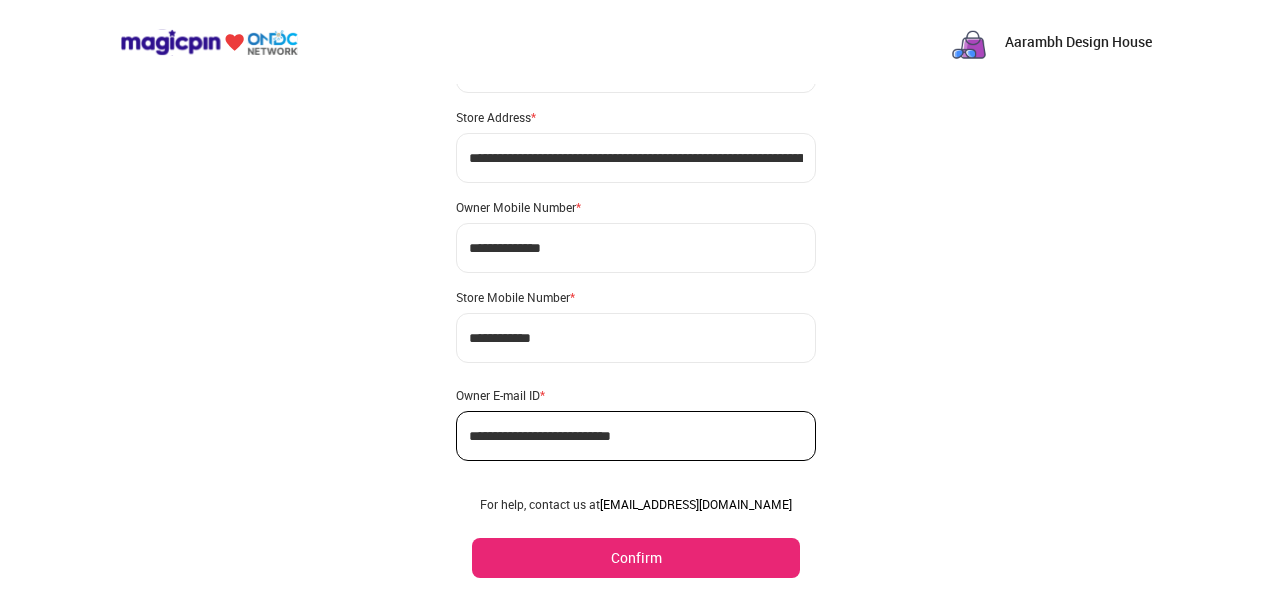 type on "**********" 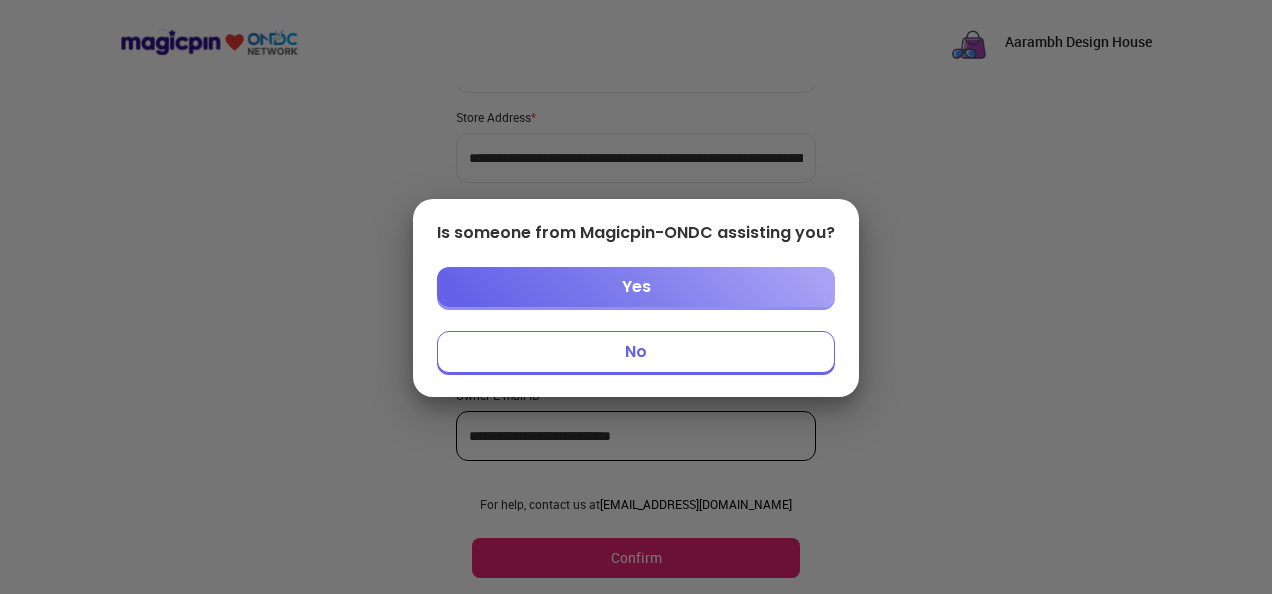 click on "No" at bounding box center [636, 352] 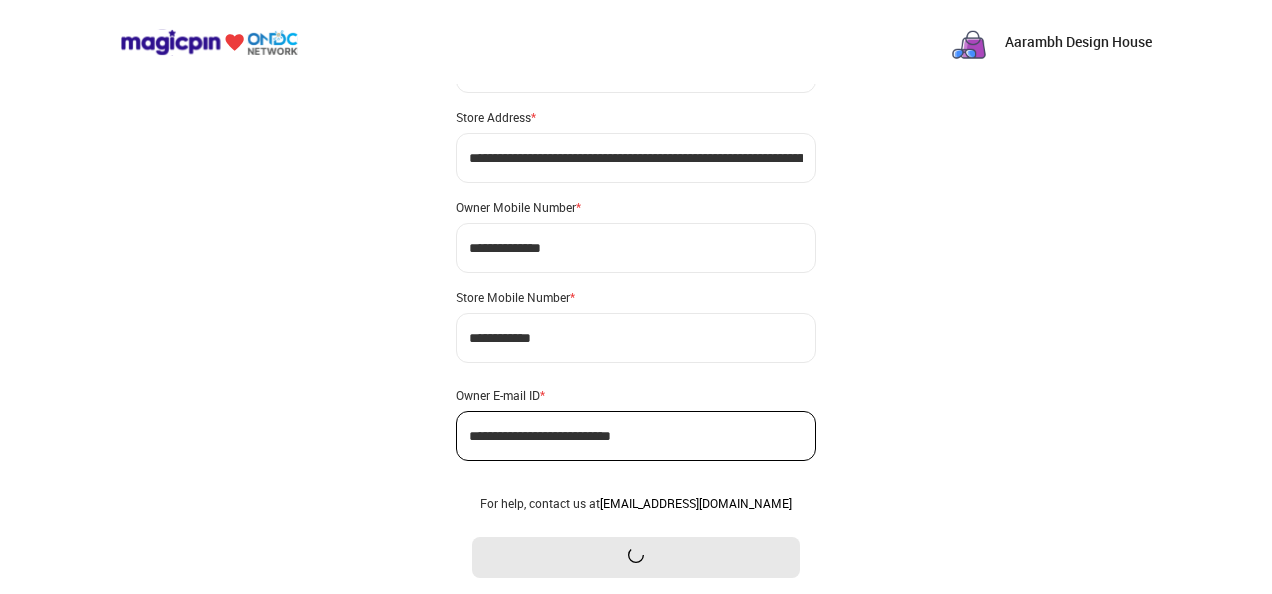 scroll, scrollTop: 0, scrollLeft: 0, axis: both 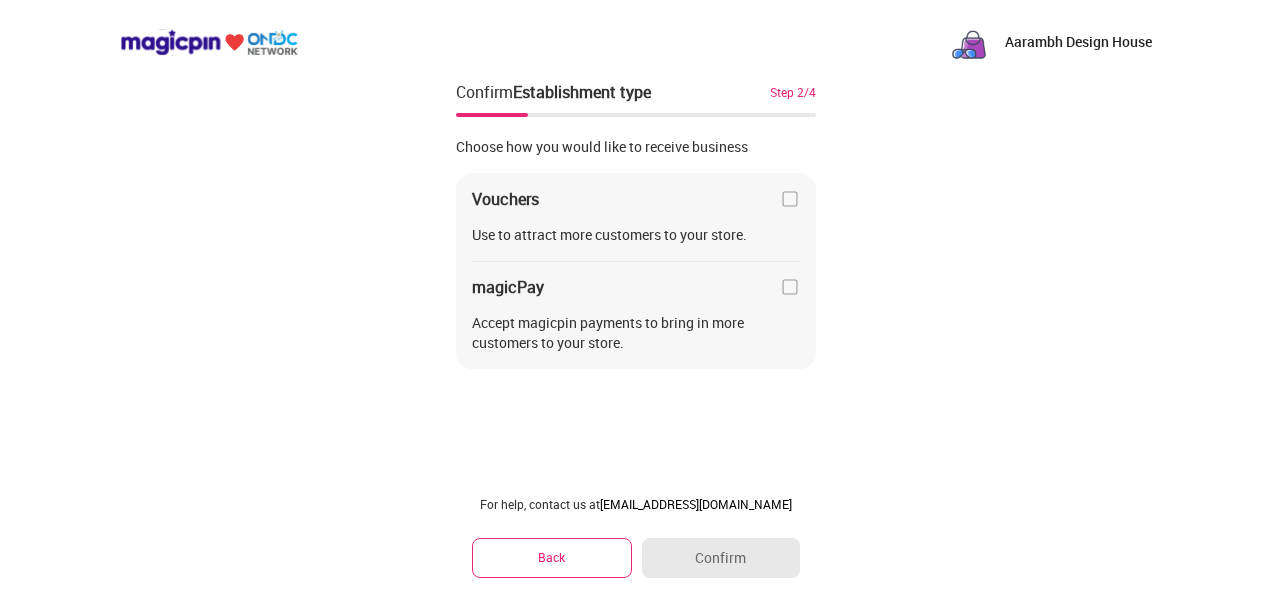 click at bounding box center [790, 199] 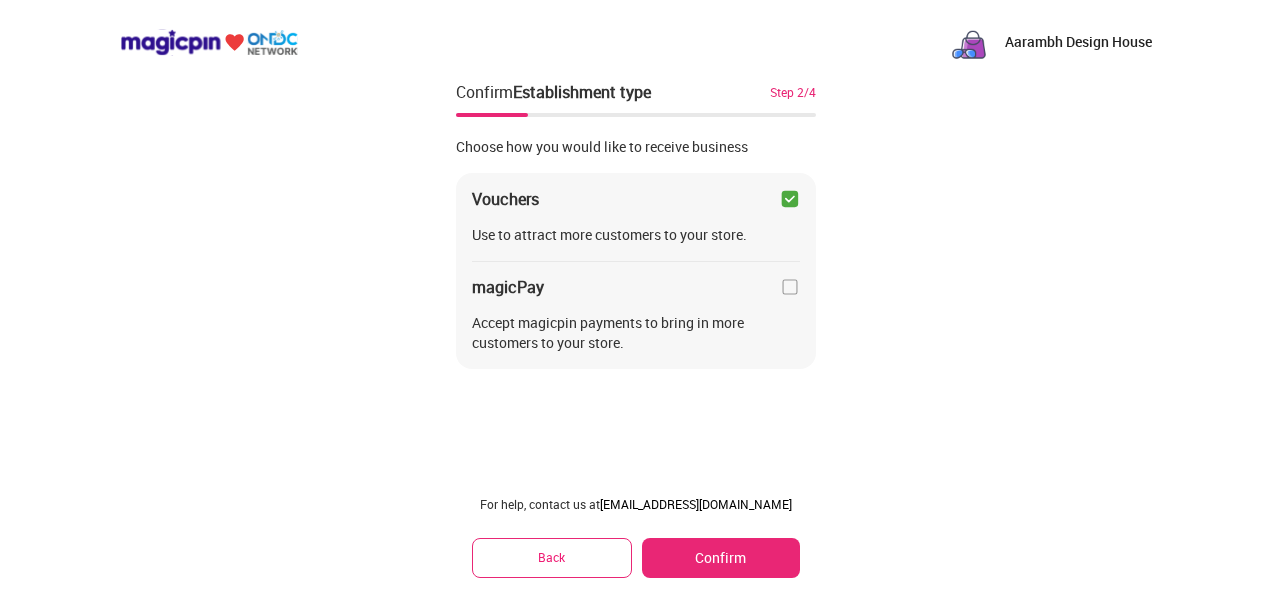 click on "Confirm" at bounding box center (721, 558) 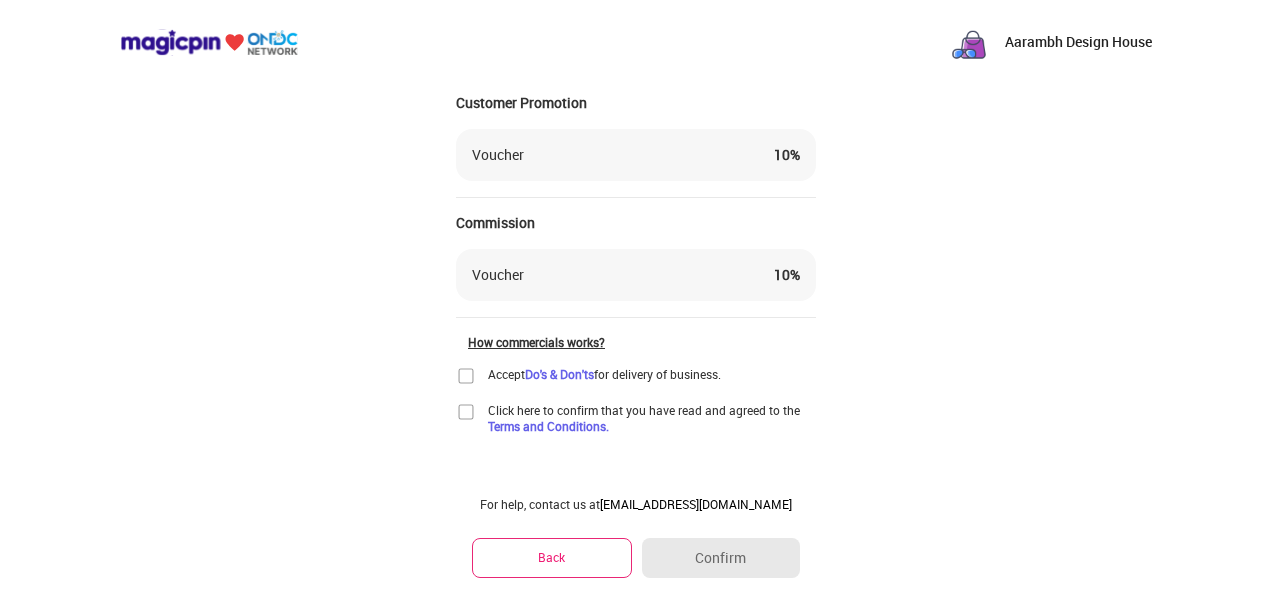 scroll, scrollTop: 100, scrollLeft: 0, axis: vertical 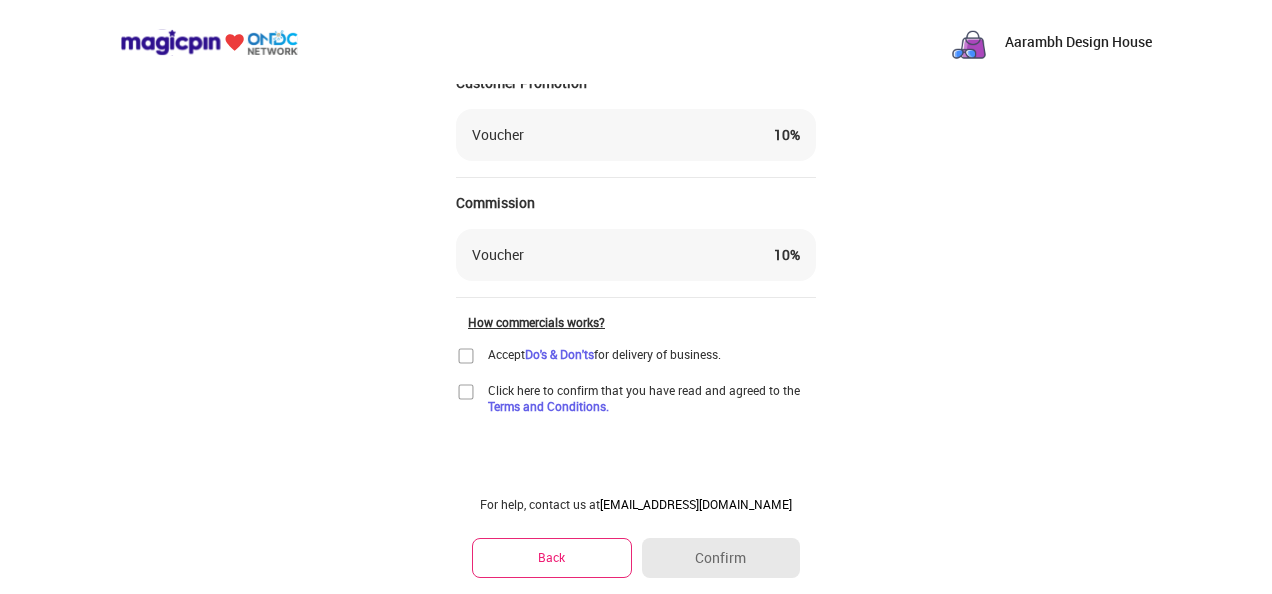 click on "How commercials works?" at bounding box center (642, 322) 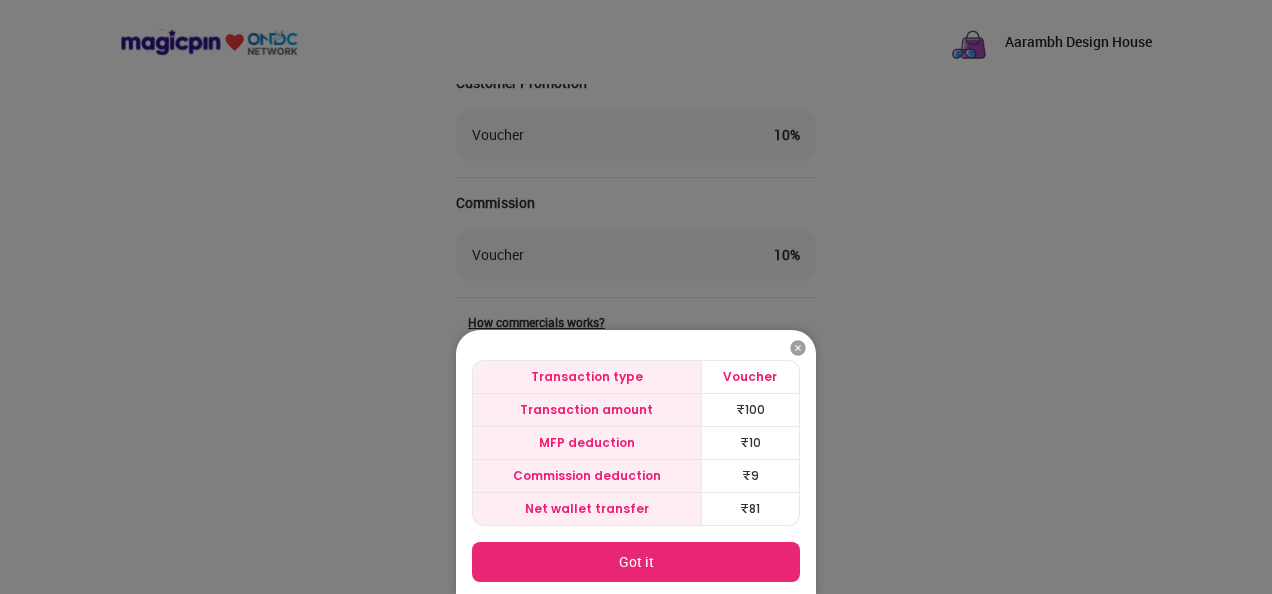 click on "Got it" at bounding box center (636, 562) 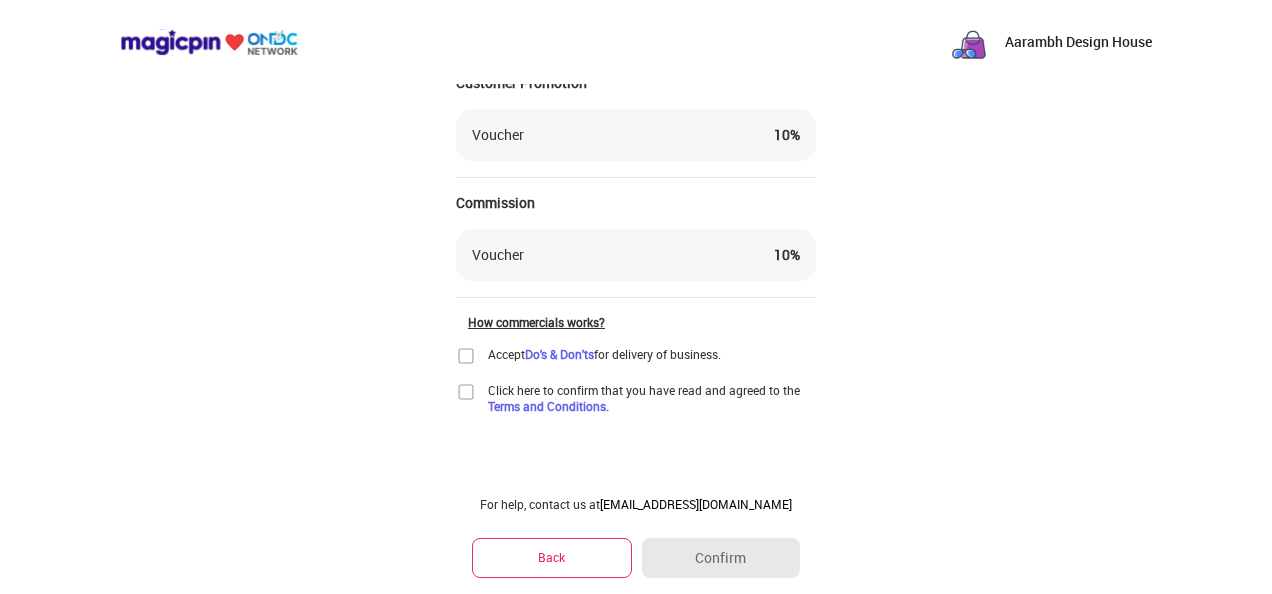 click at bounding box center [466, 356] 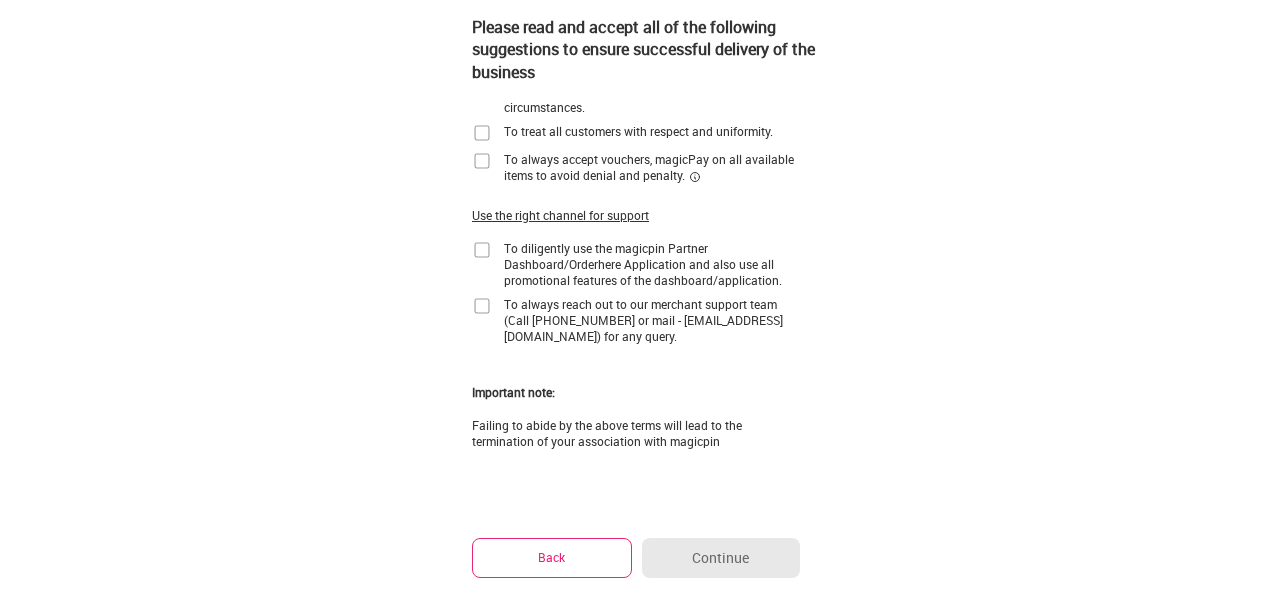click at bounding box center [482, 133] 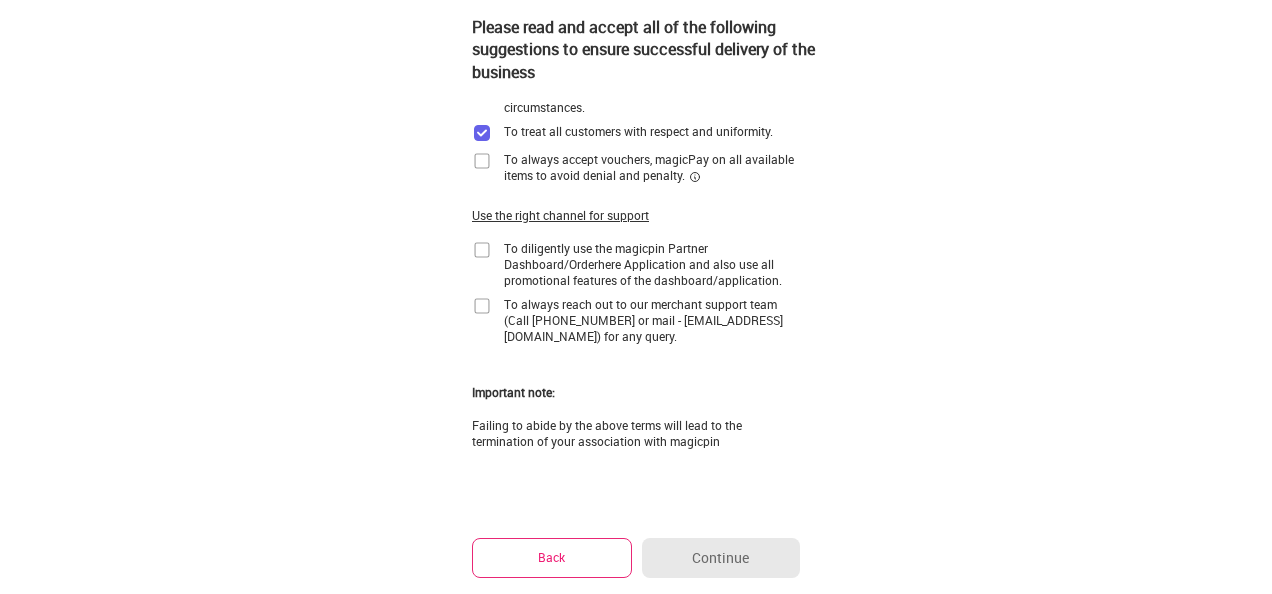 click at bounding box center (482, 161) 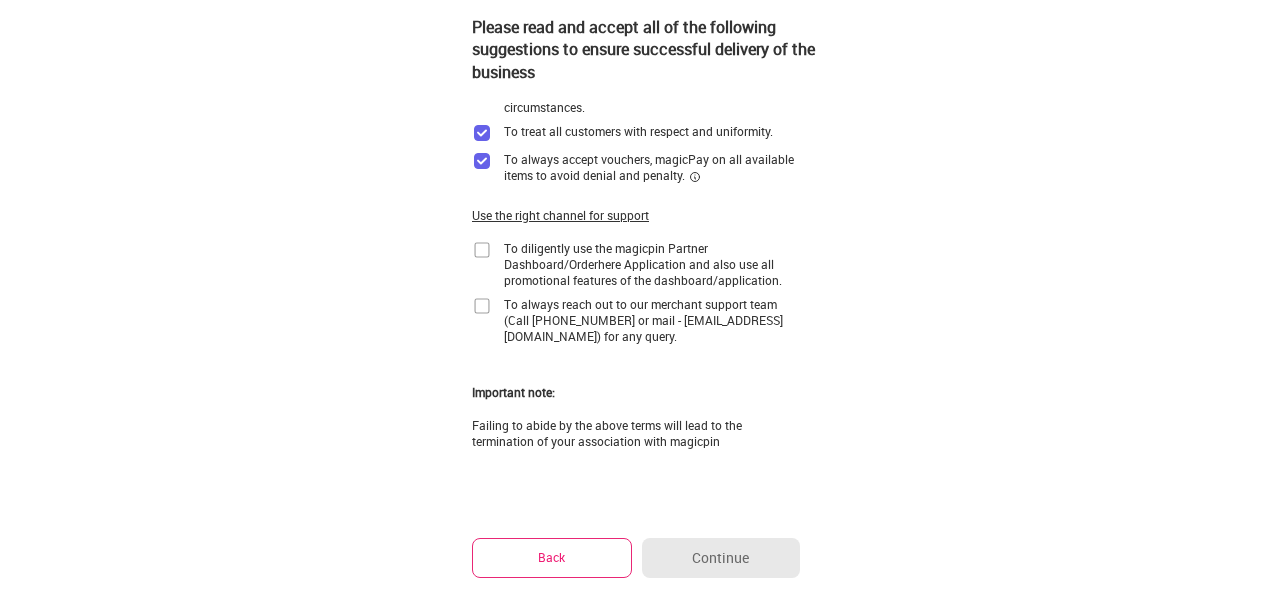 click at bounding box center (482, 250) 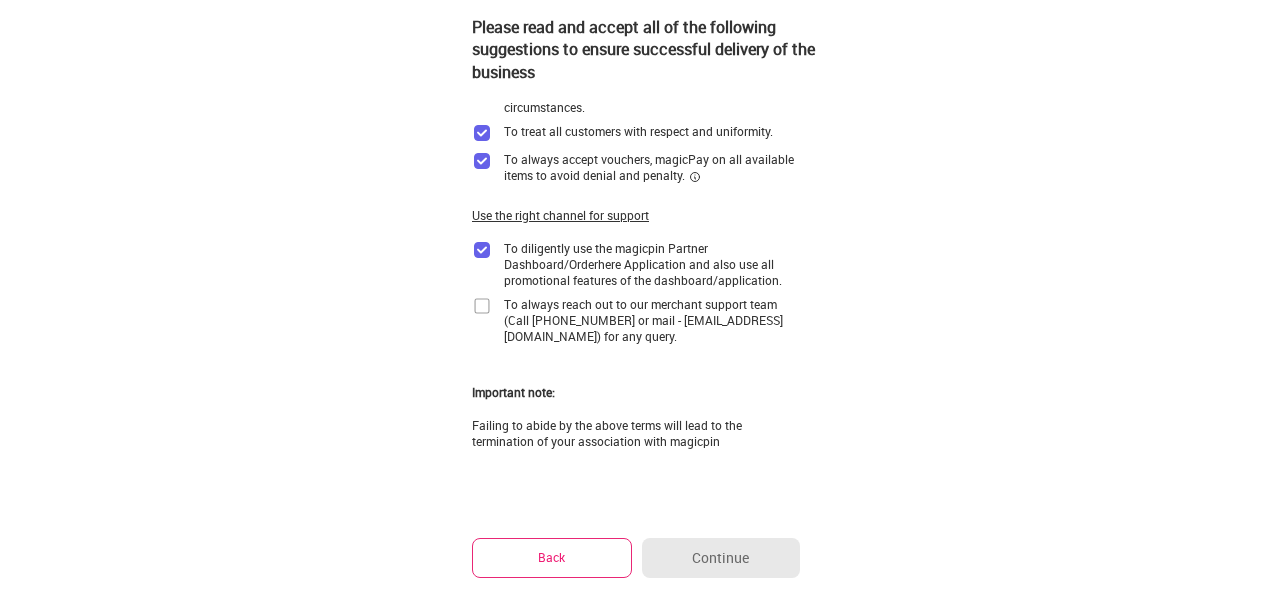 click at bounding box center [482, 306] 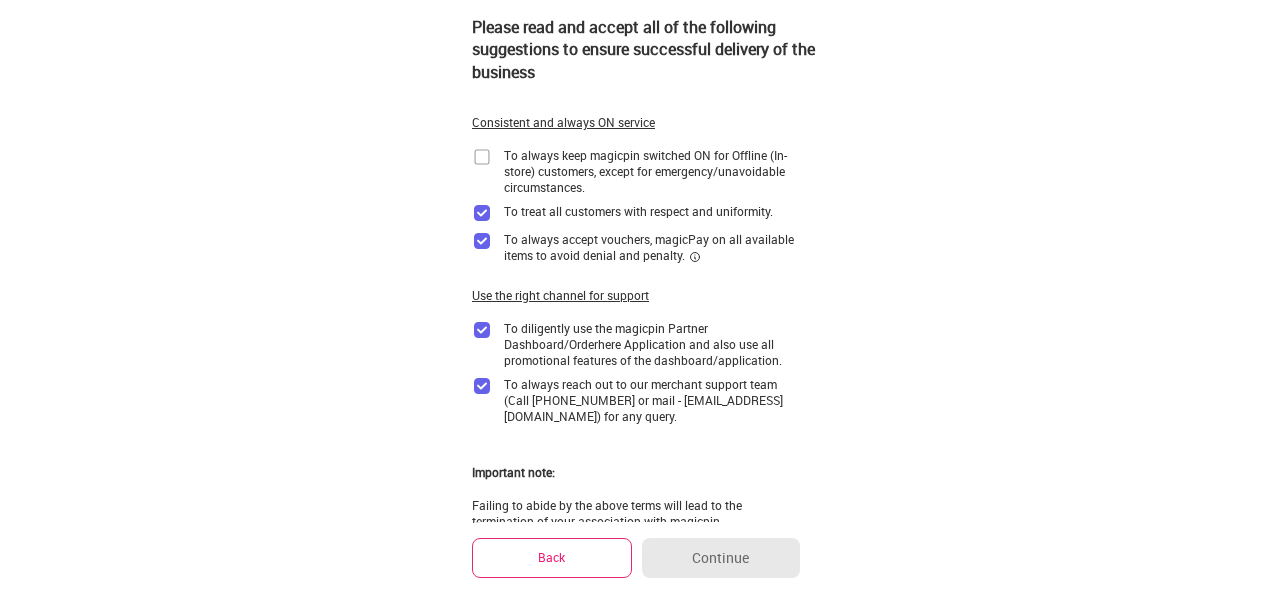 scroll, scrollTop: 0, scrollLeft: 0, axis: both 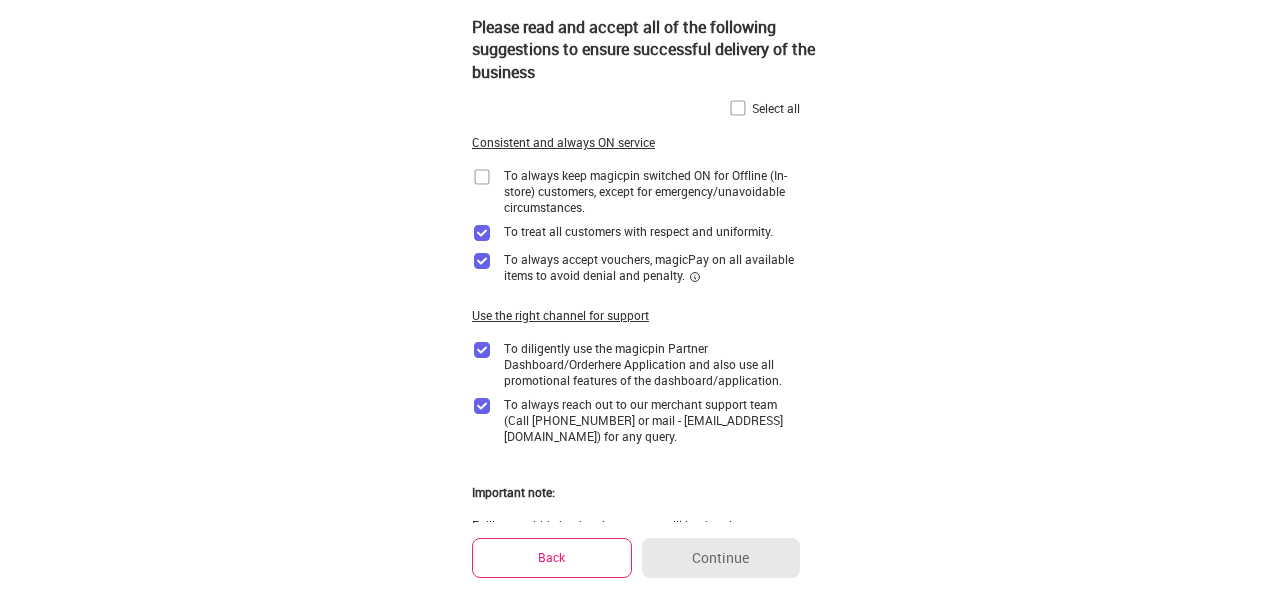click at bounding box center (482, 177) 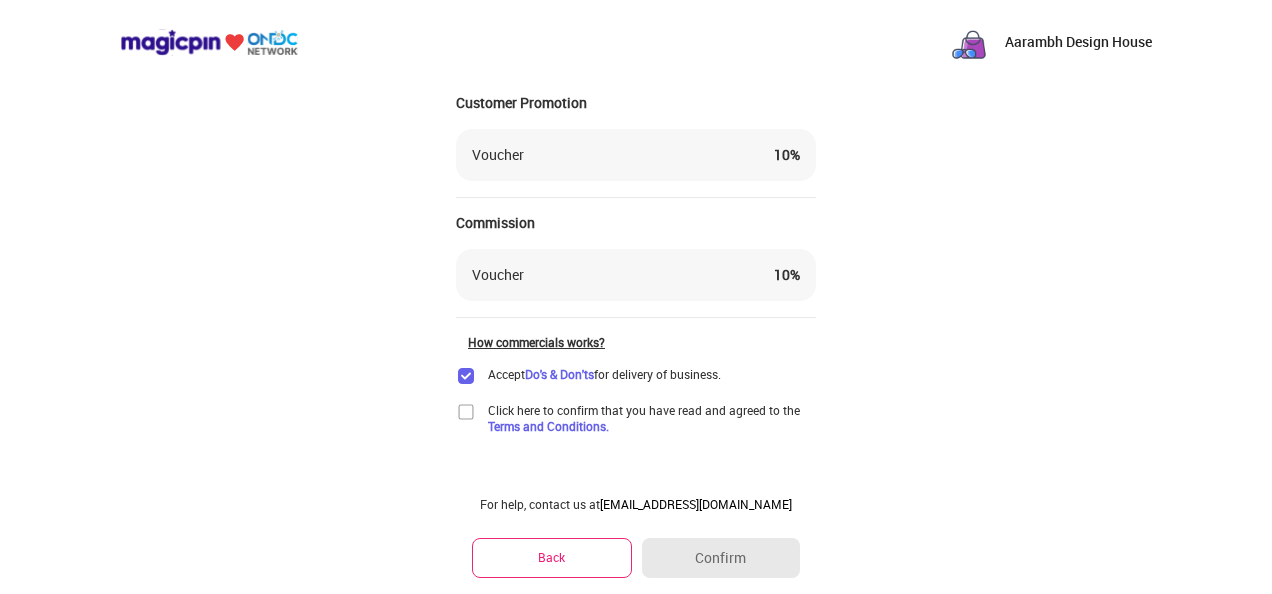 scroll, scrollTop: 100, scrollLeft: 0, axis: vertical 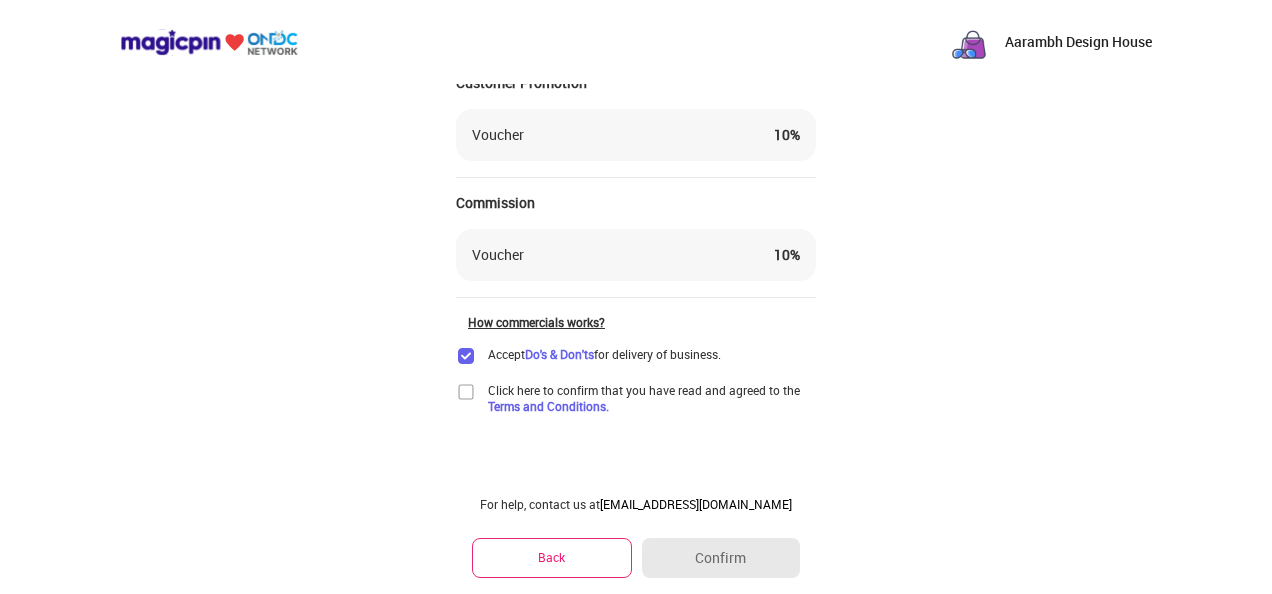click at bounding box center (466, 392) 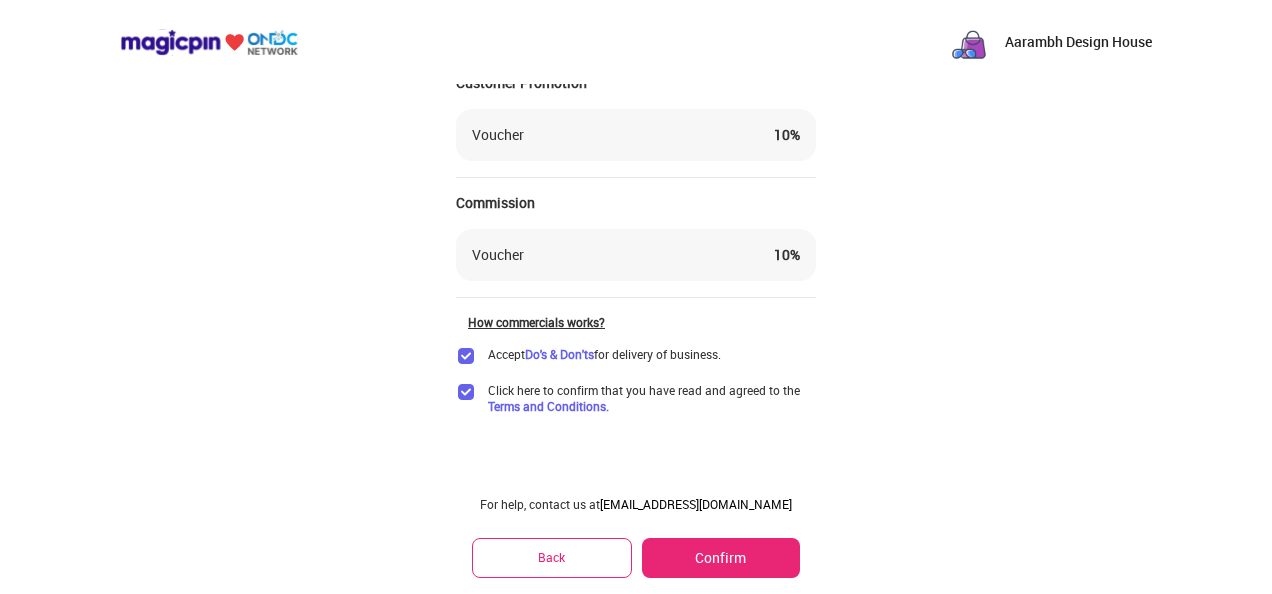 click on "Confirm" at bounding box center [721, 558] 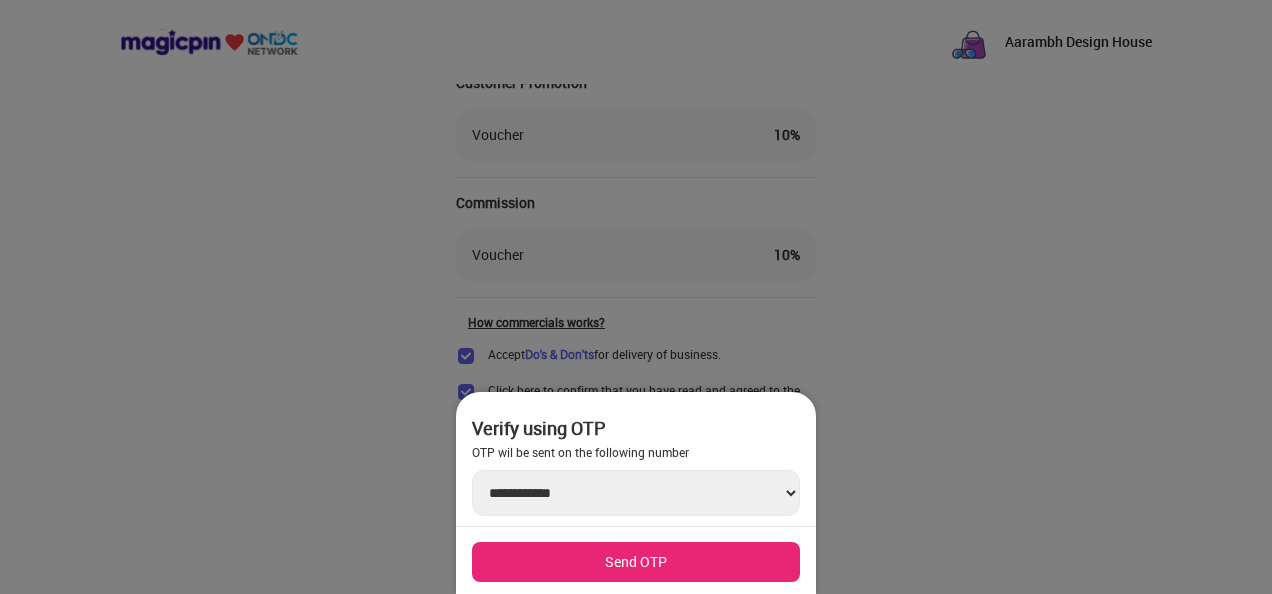 click on "Send OTP" at bounding box center (636, 562) 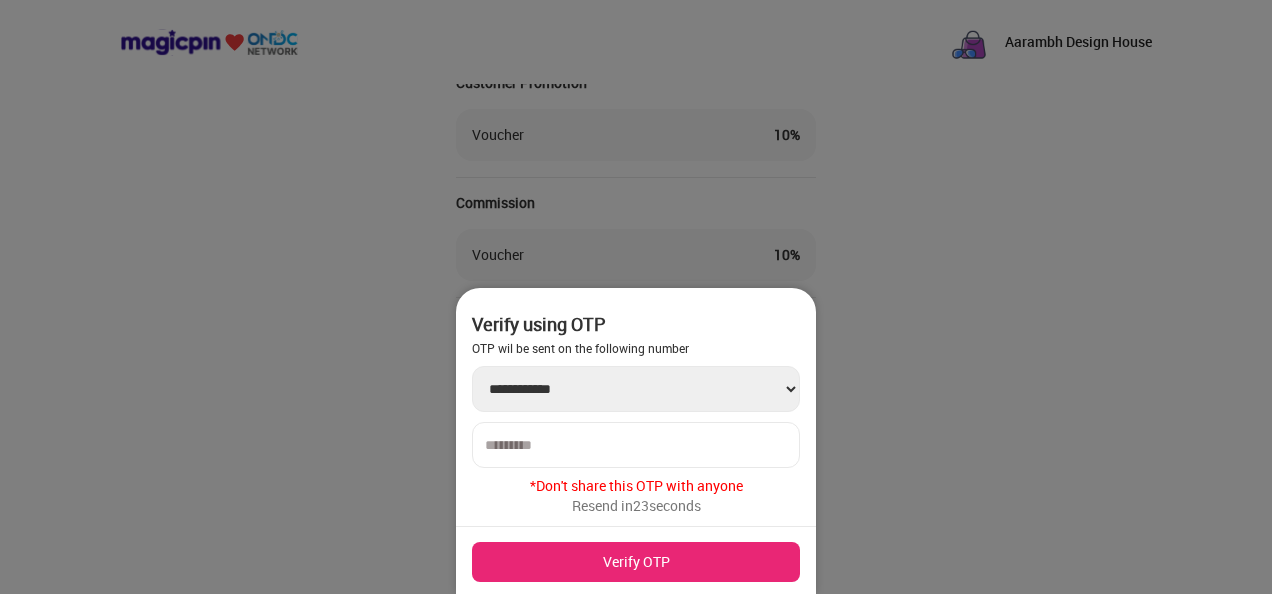 type 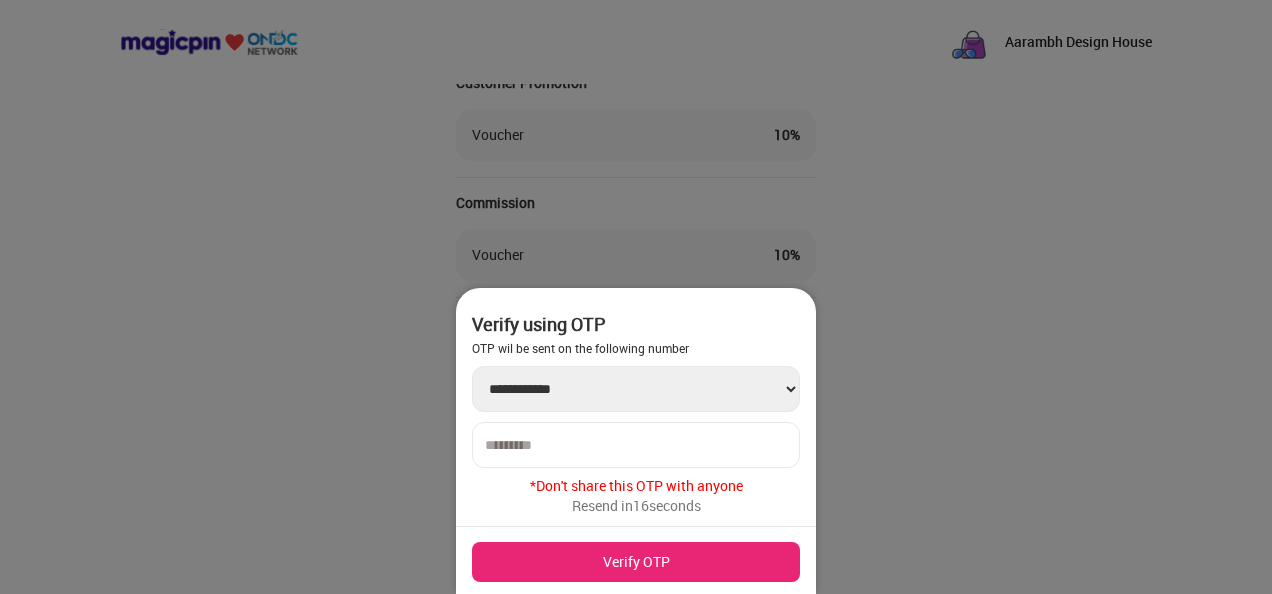 click at bounding box center (636, 445) 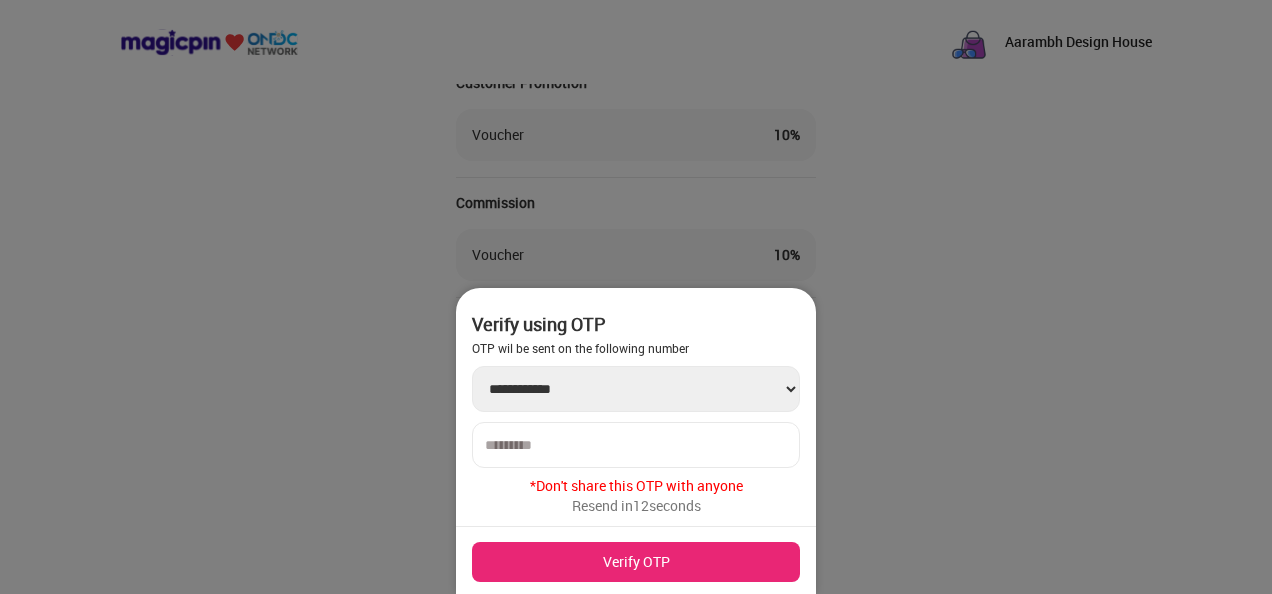 type on "******" 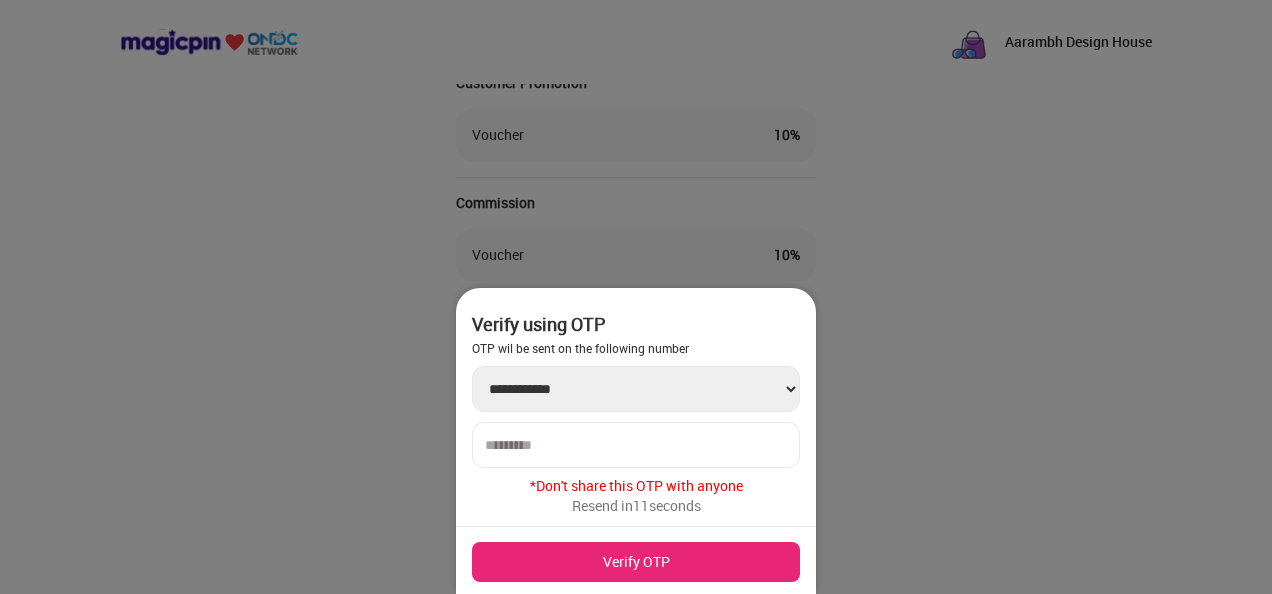 click on "Verify OTP" at bounding box center [636, 562] 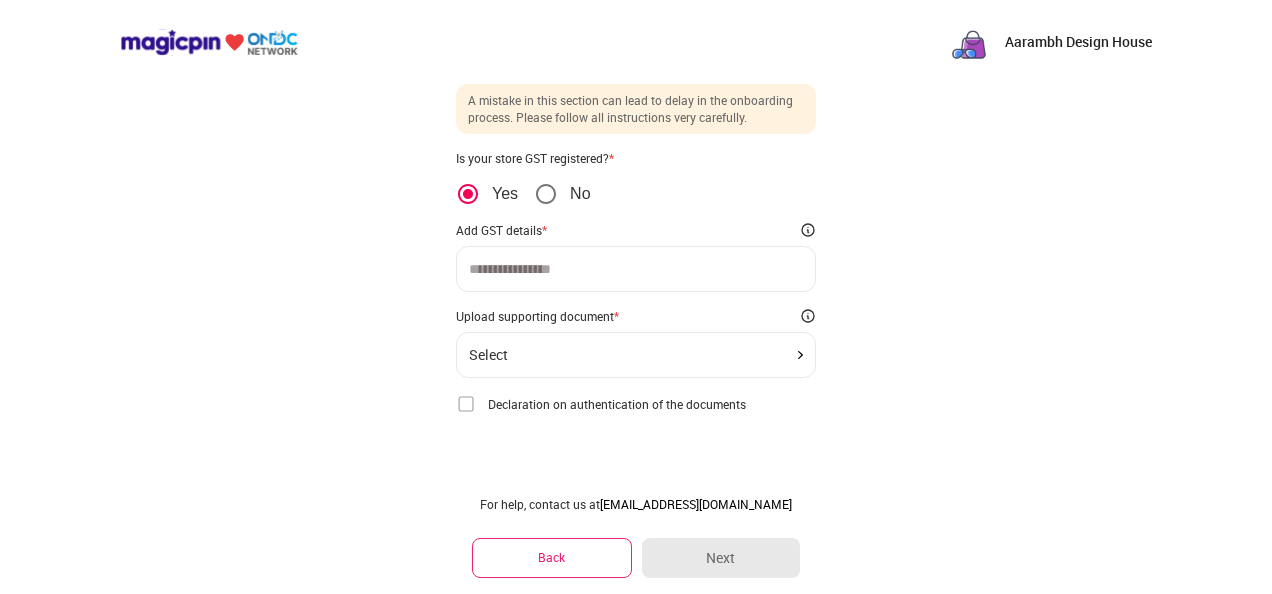 scroll, scrollTop: 51, scrollLeft: 0, axis: vertical 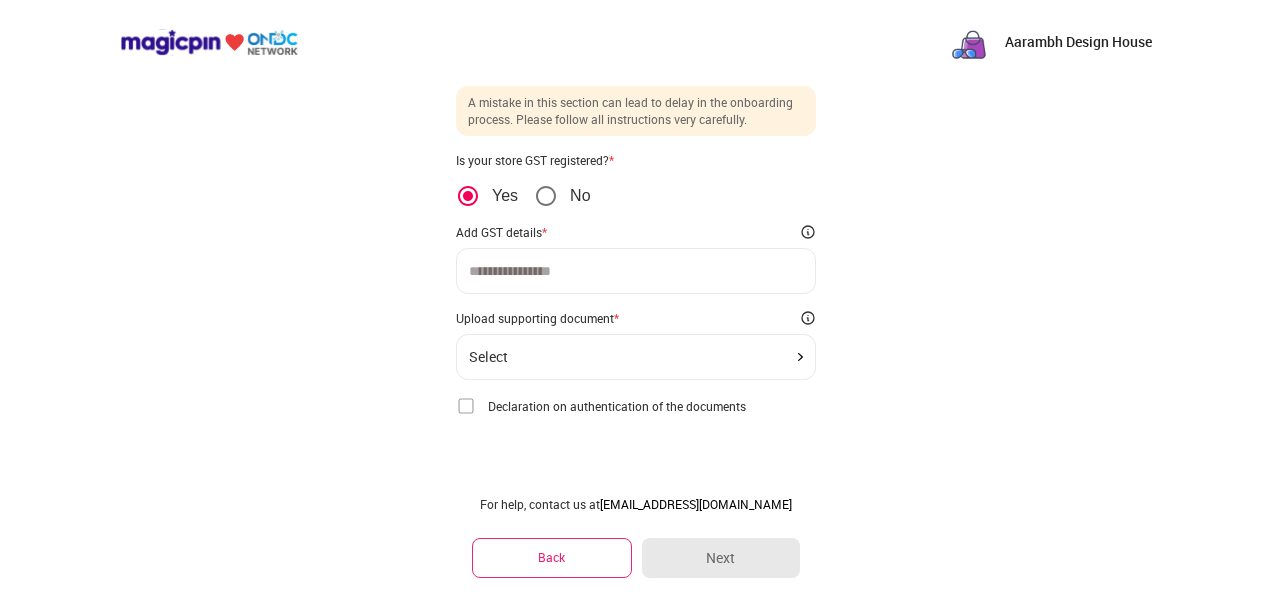 click at bounding box center (636, 271) 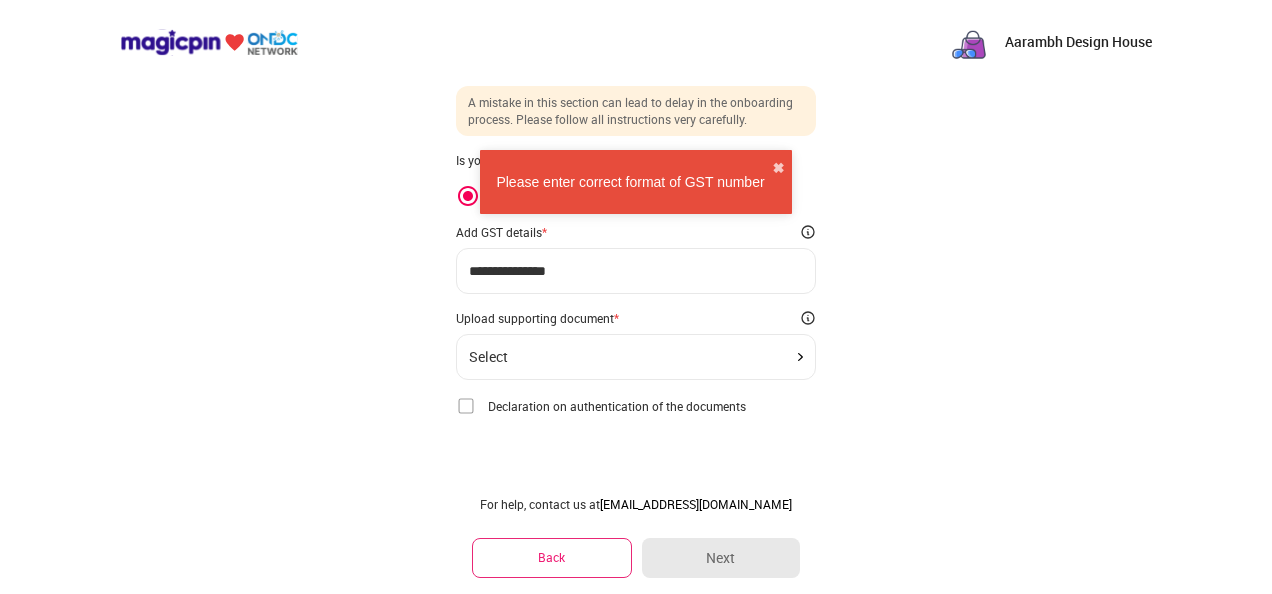 click on "**********" at bounding box center (636, 271) 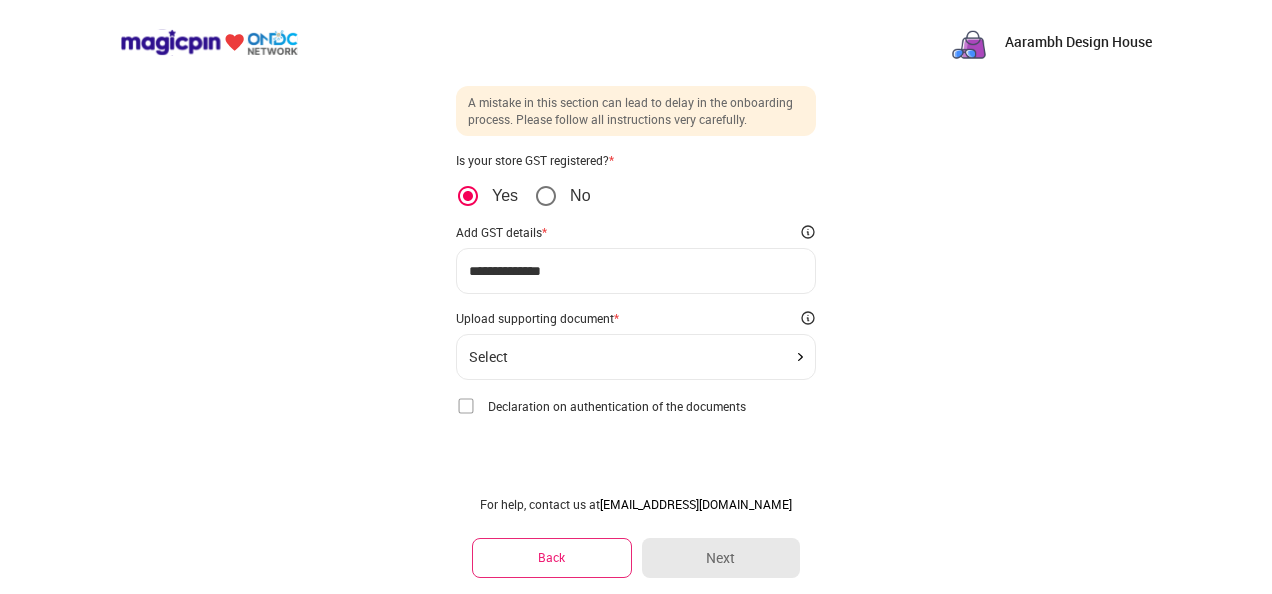 type on "**********" 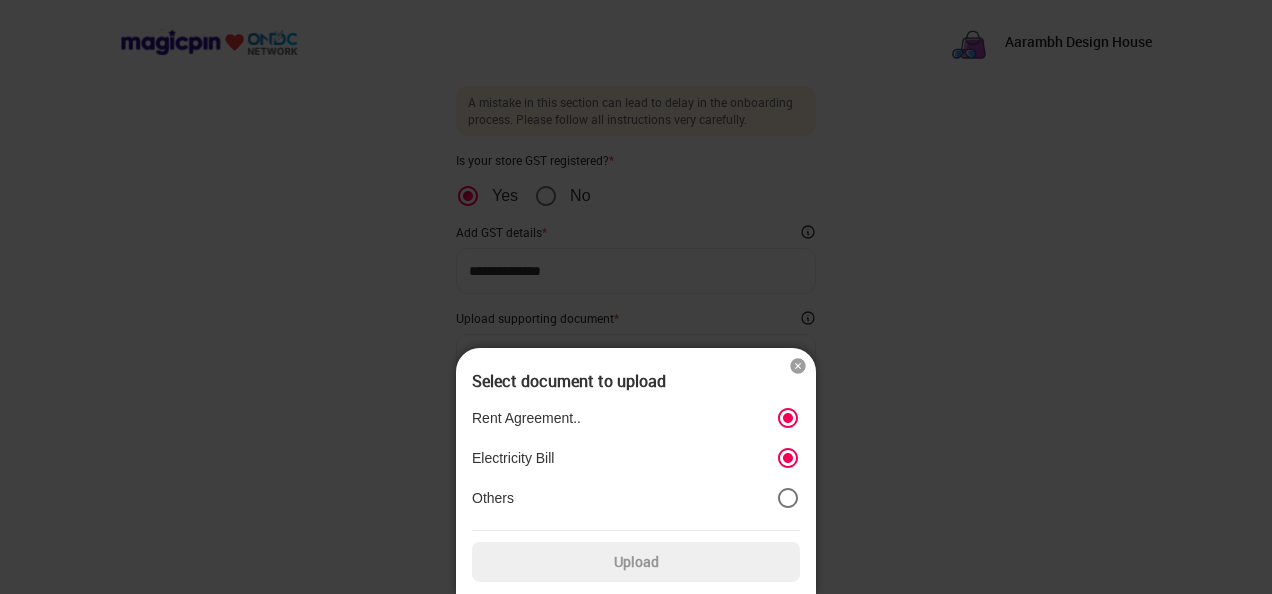 click at bounding box center (798, 366) 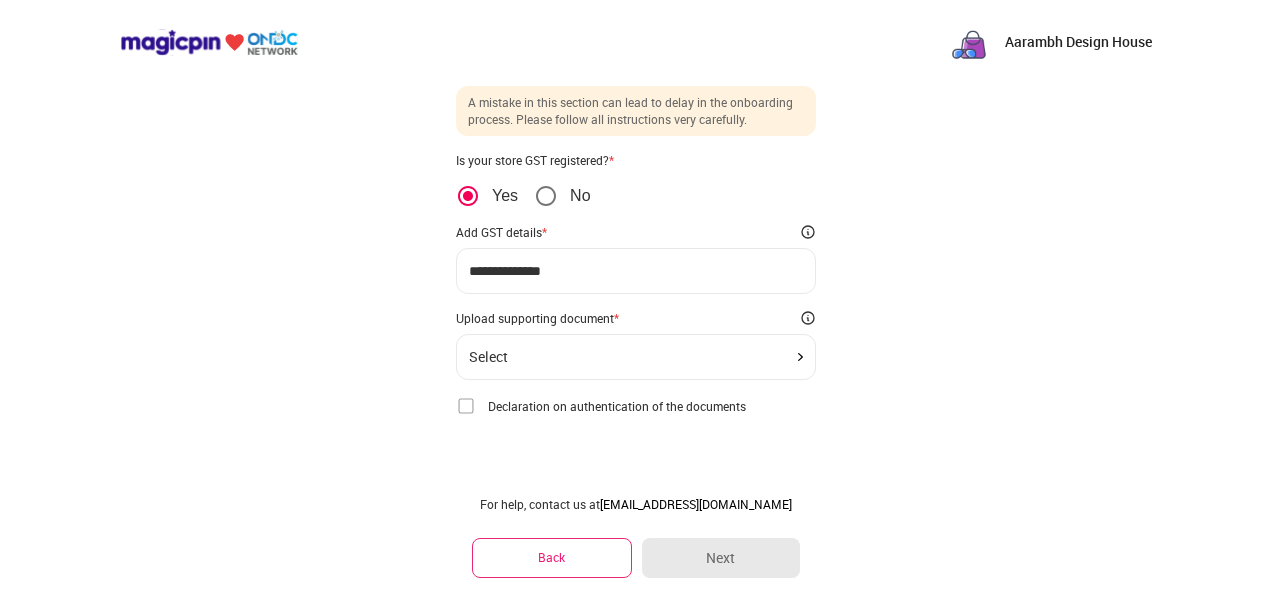 click on "Select" 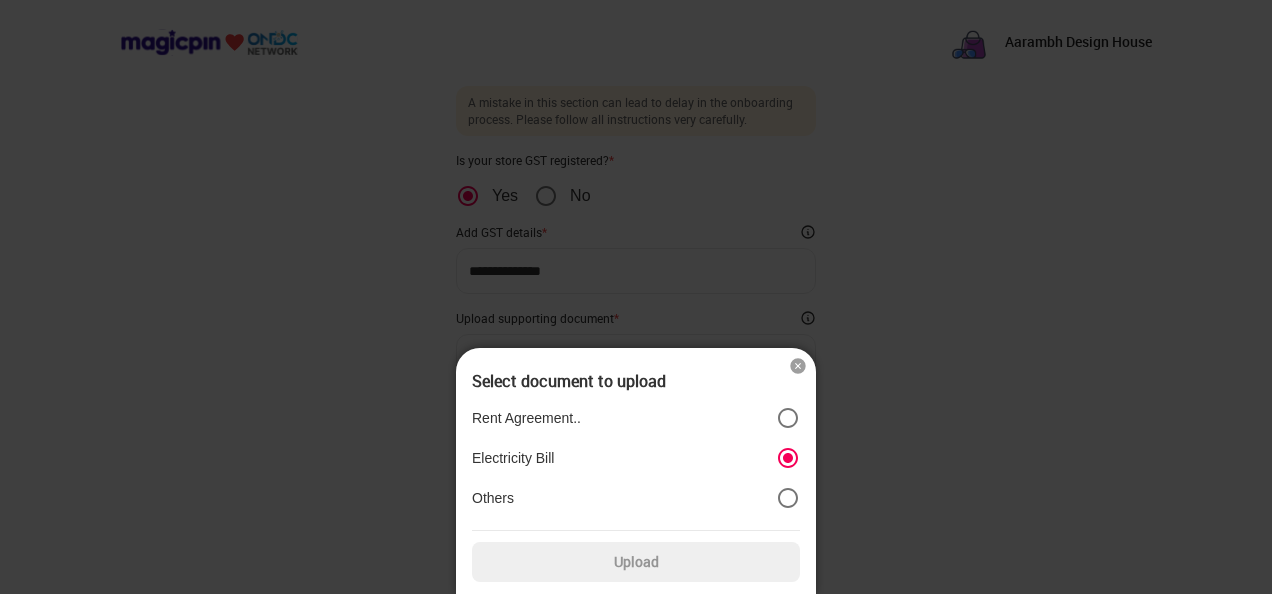 click on "Upload" at bounding box center (636, 562) 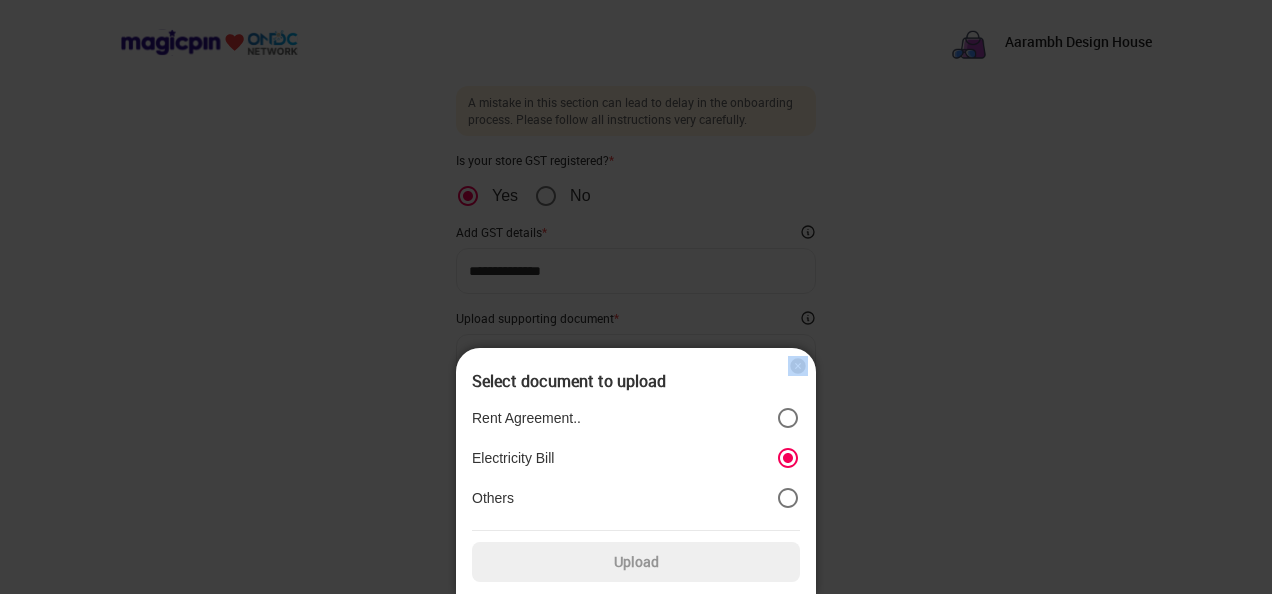 drag, startPoint x: 820, startPoint y: 156, endPoint x: 795, endPoint y: 365, distance: 210.4899 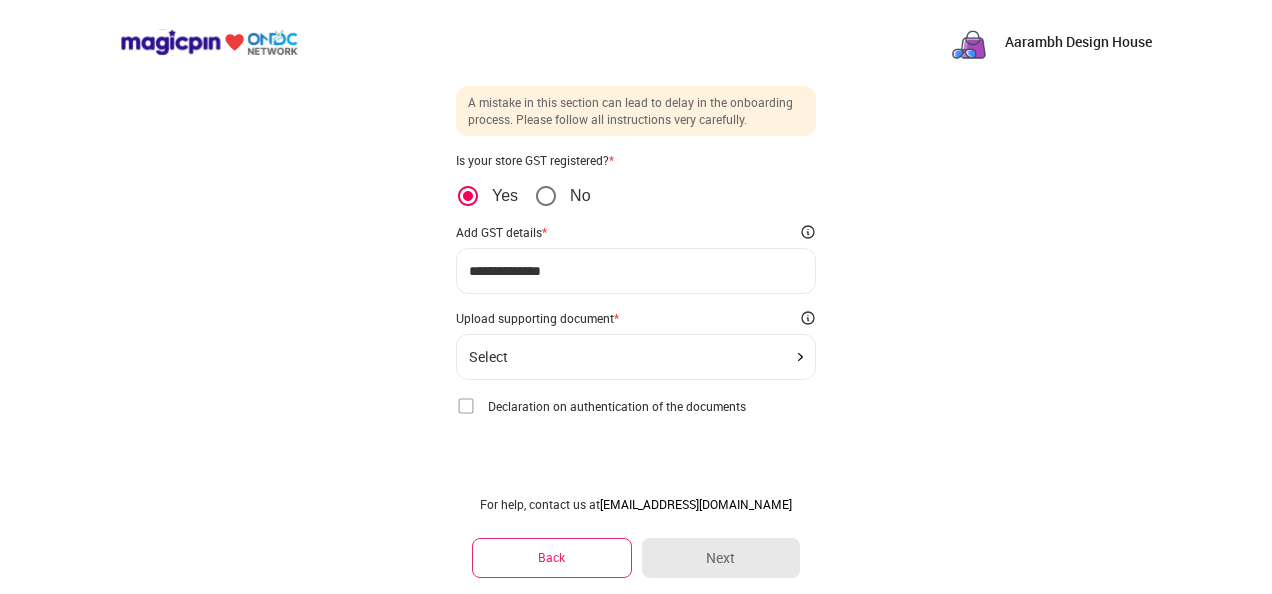 click on "Select" at bounding box center (636, 357) 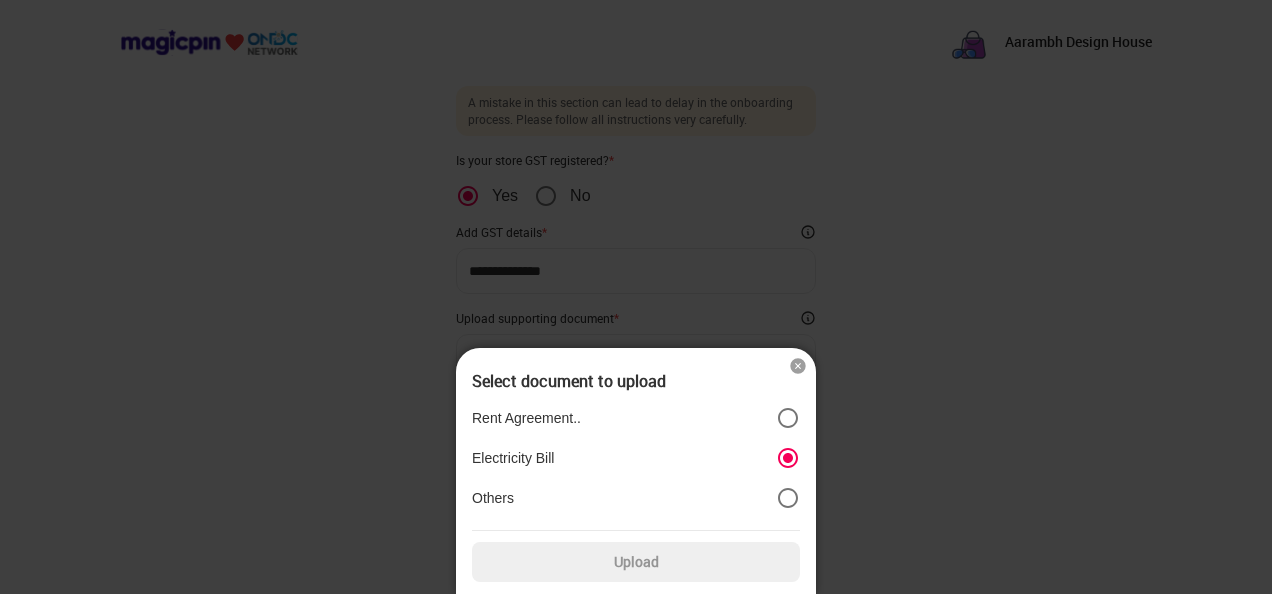 click on "Upload" at bounding box center [636, 562] 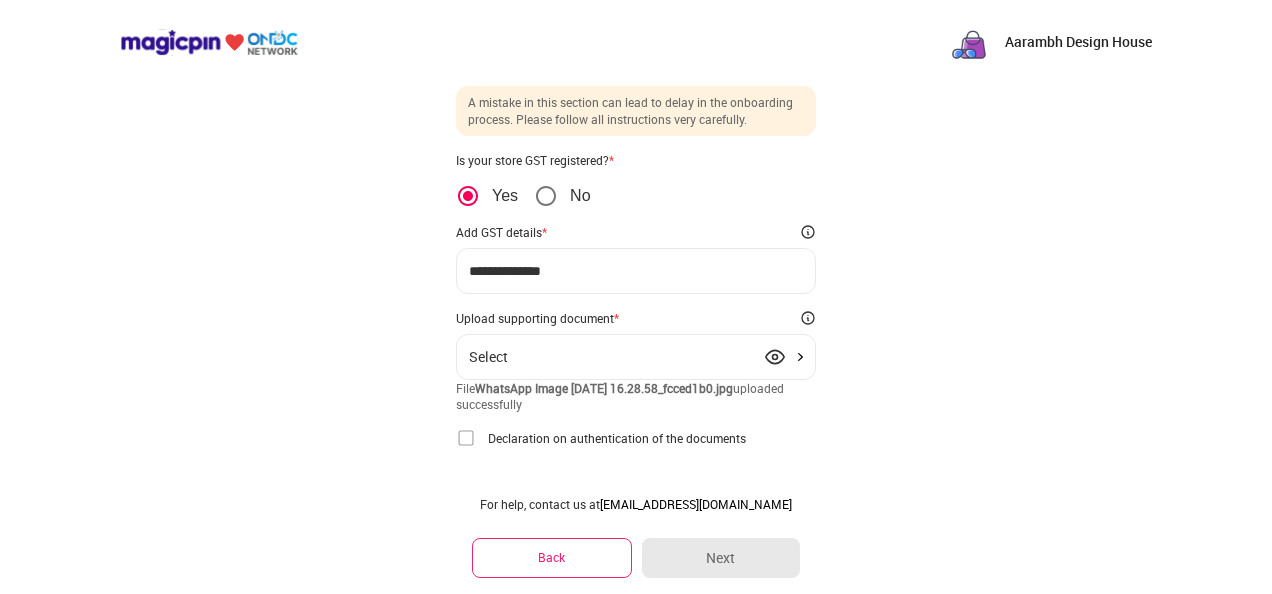click on "**********" at bounding box center (636, 288) 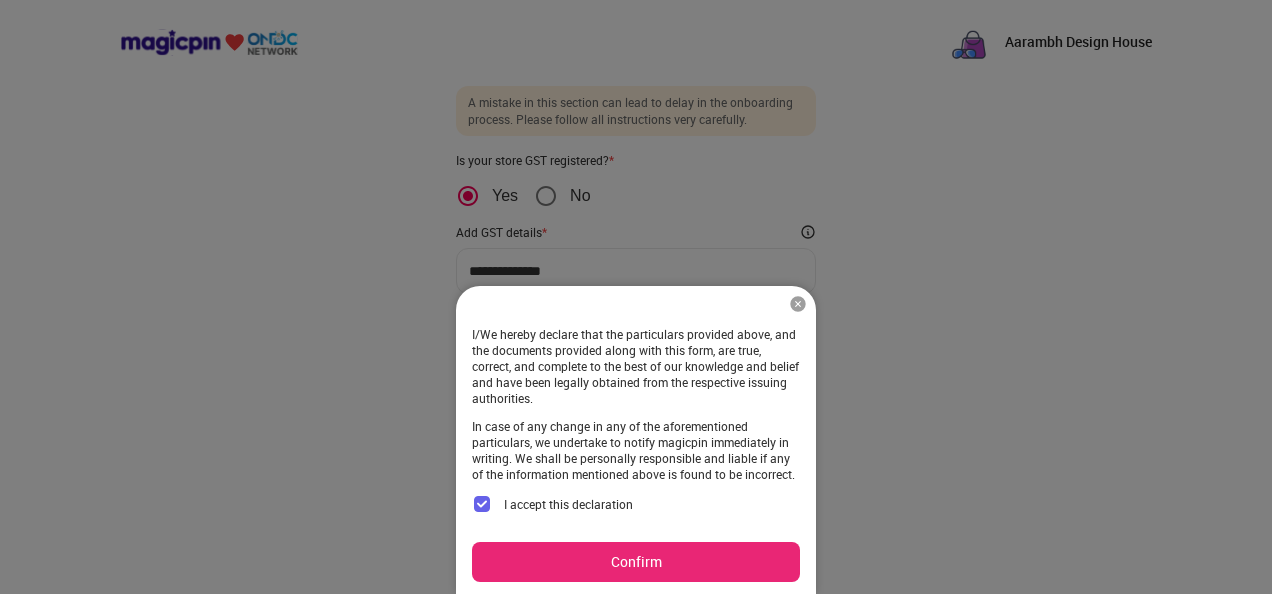 click on "Confirm" at bounding box center [636, 562] 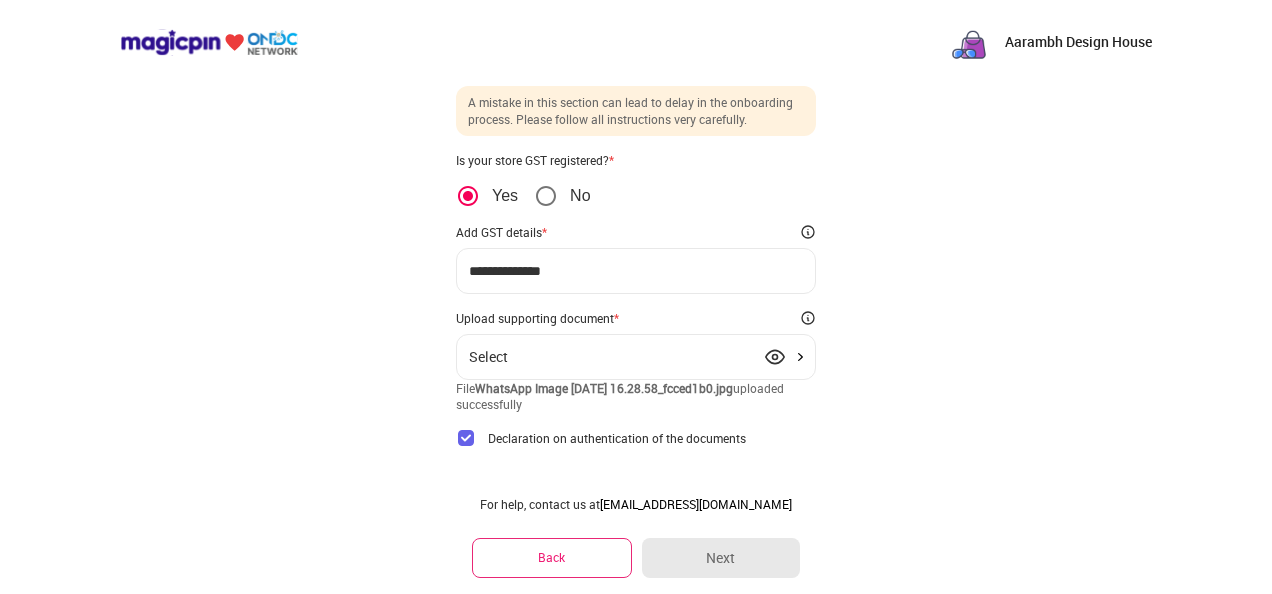 click on "Select" at bounding box center (636, 357) 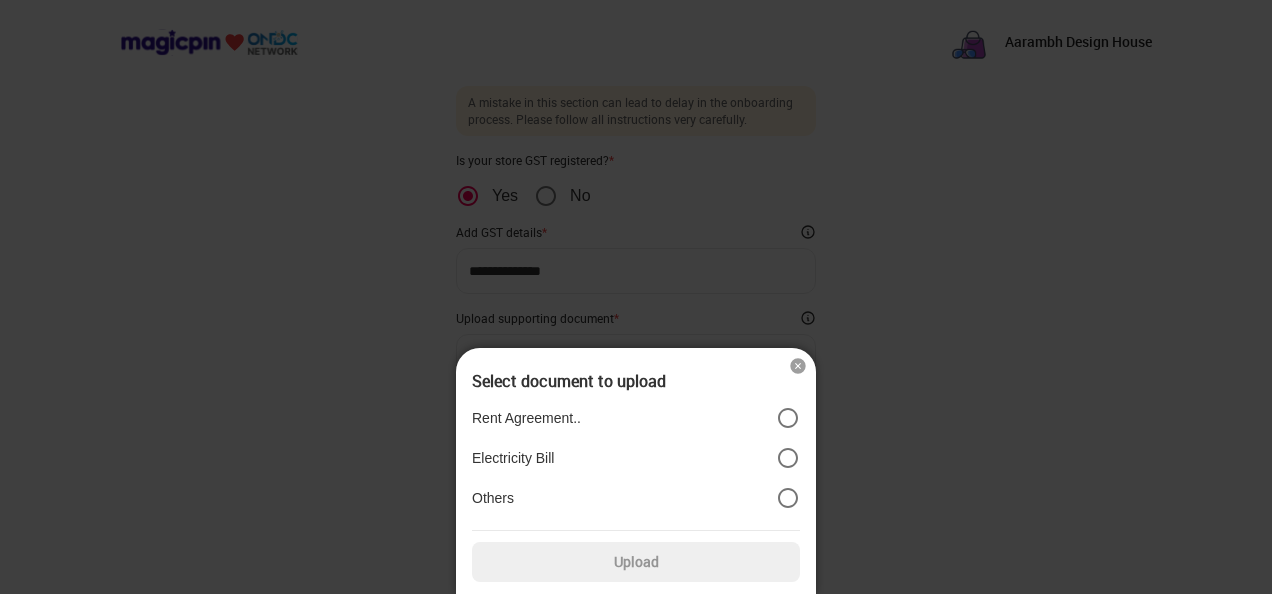 click at bounding box center [798, 366] 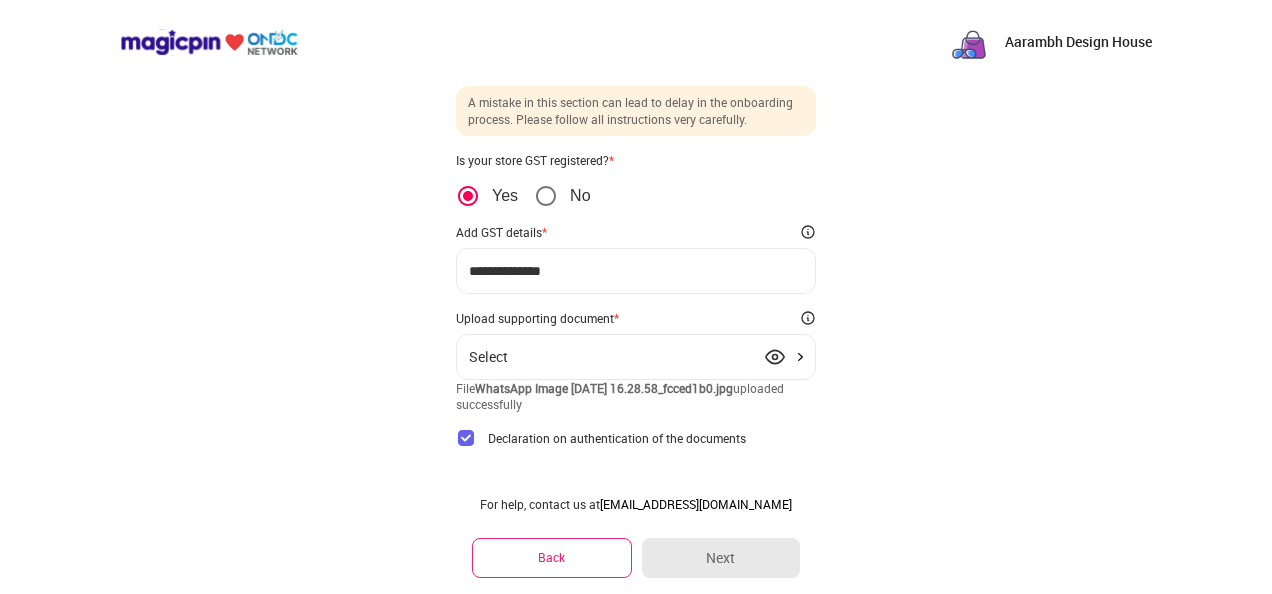 click on "Select" at bounding box center [636, 357] 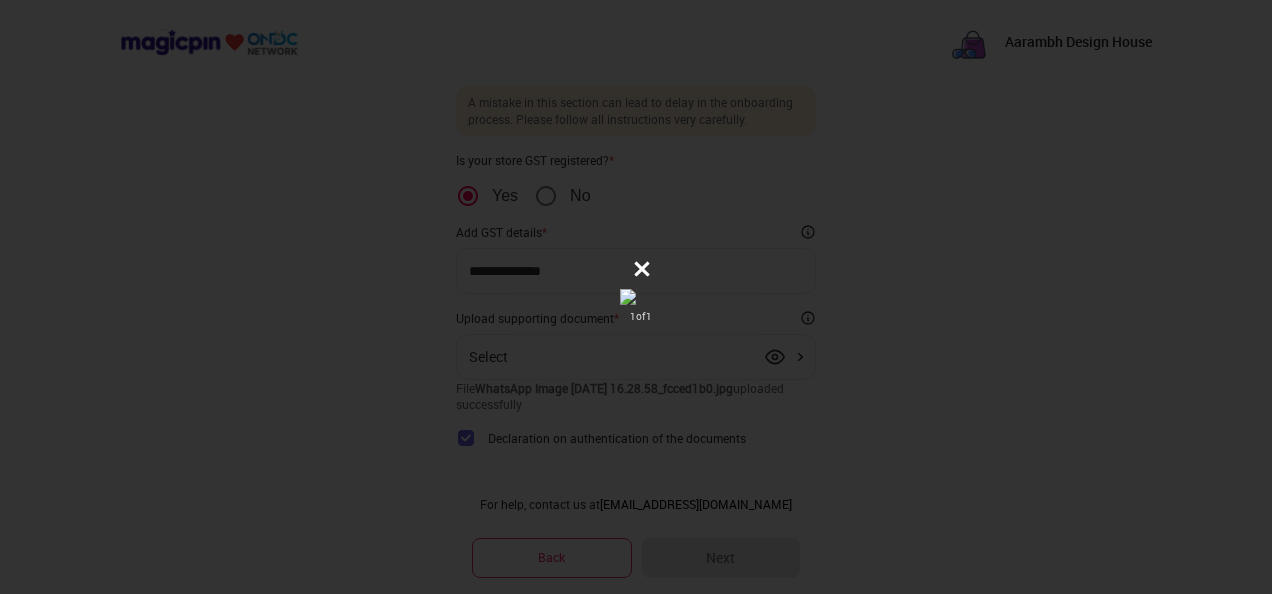 click 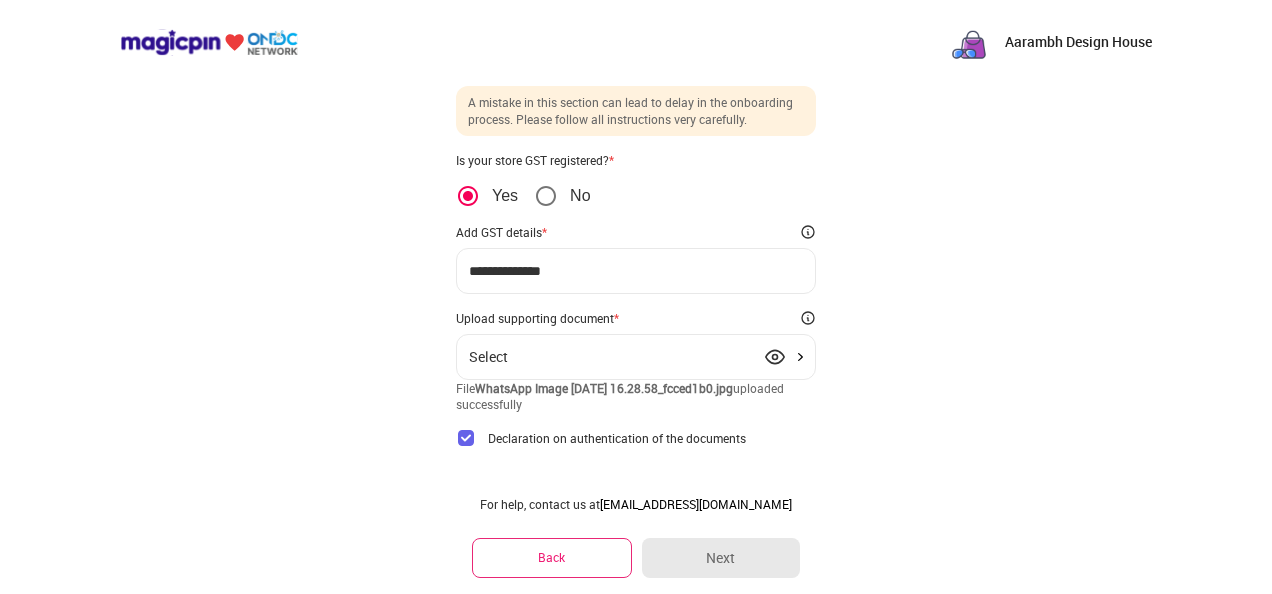 click at bounding box center [466, 438] 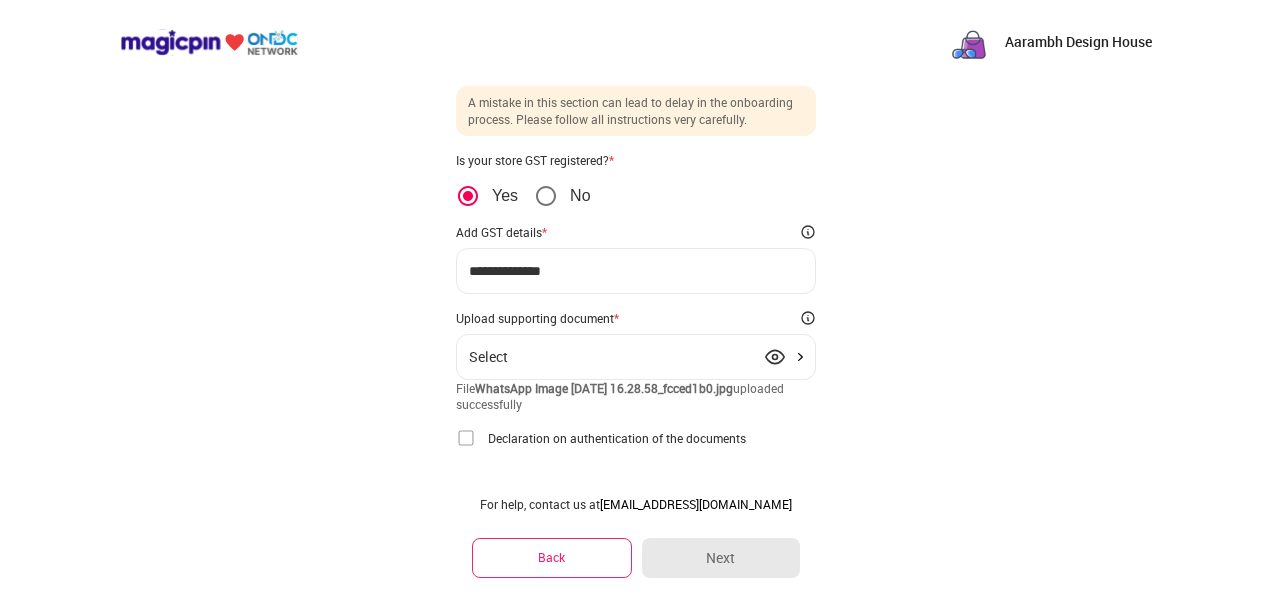 click at bounding box center [466, 438] 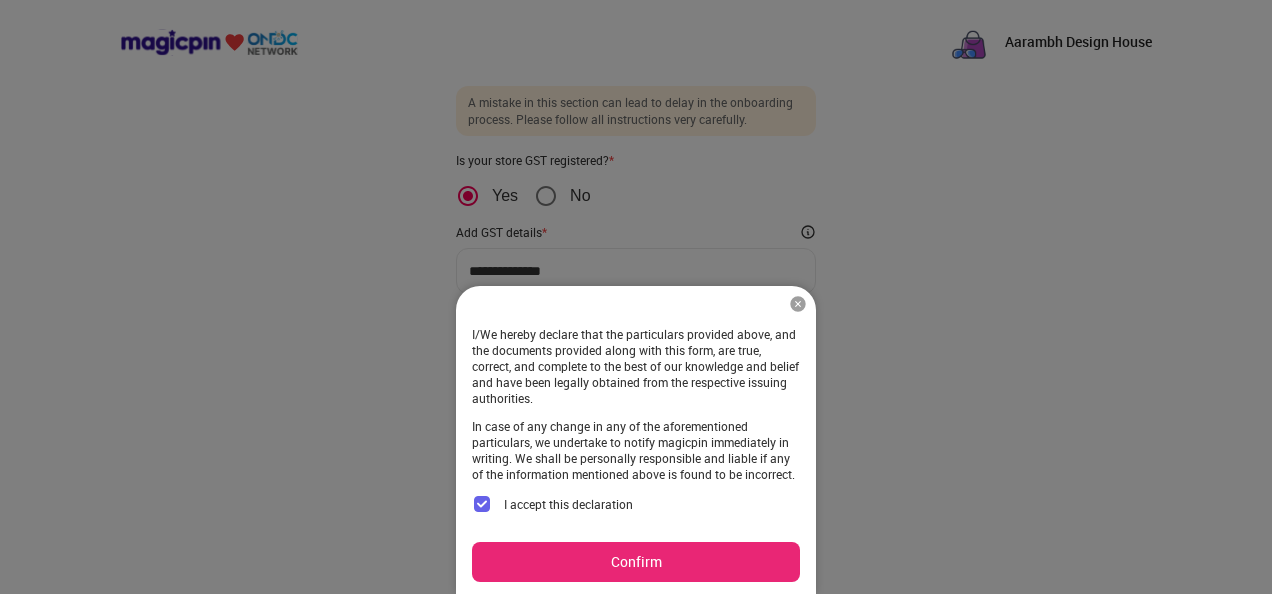 click on "Confirm" at bounding box center (636, 562) 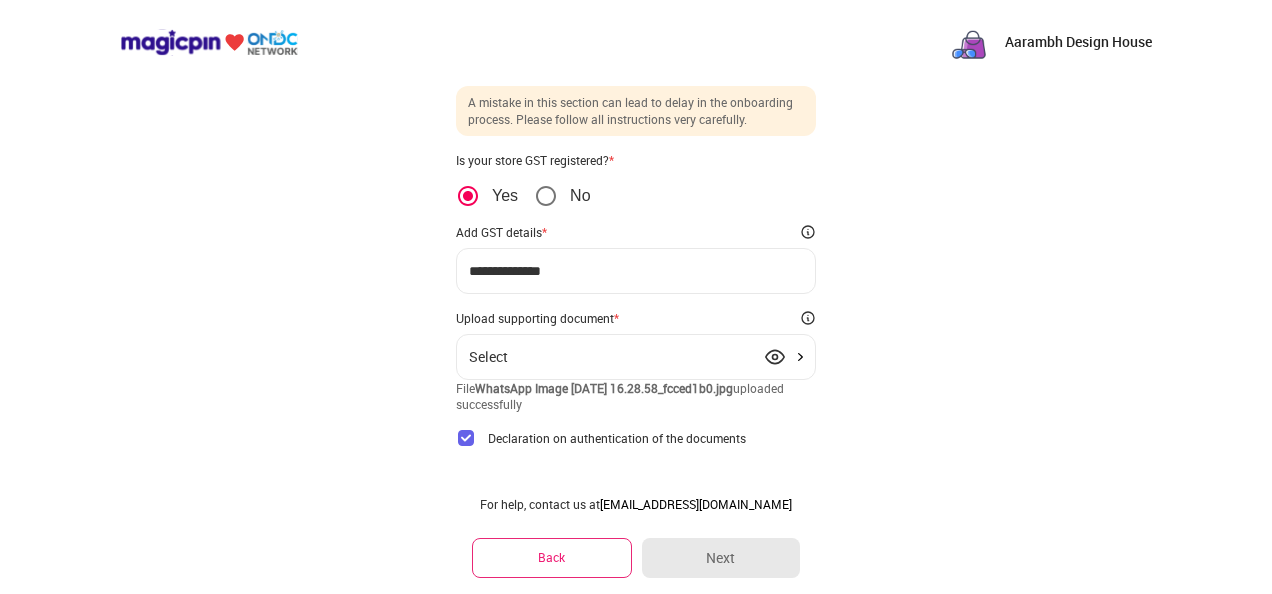 click on "Select" at bounding box center (636, 357) 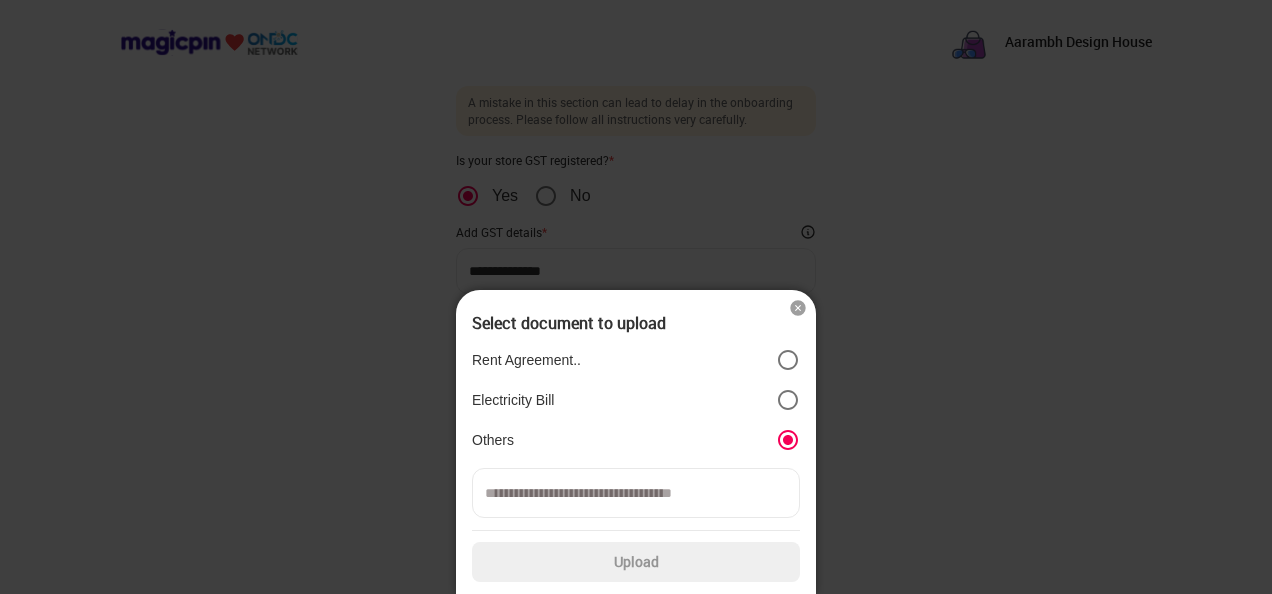 click at bounding box center (798, 308) 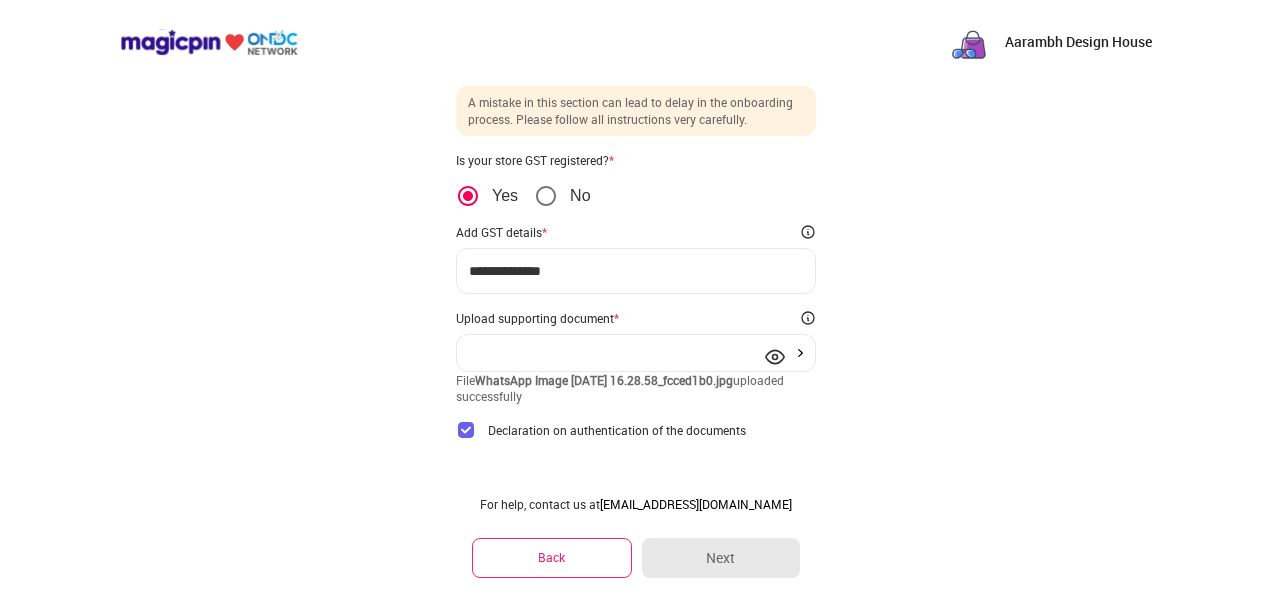 click at bounding box center (466, 430) 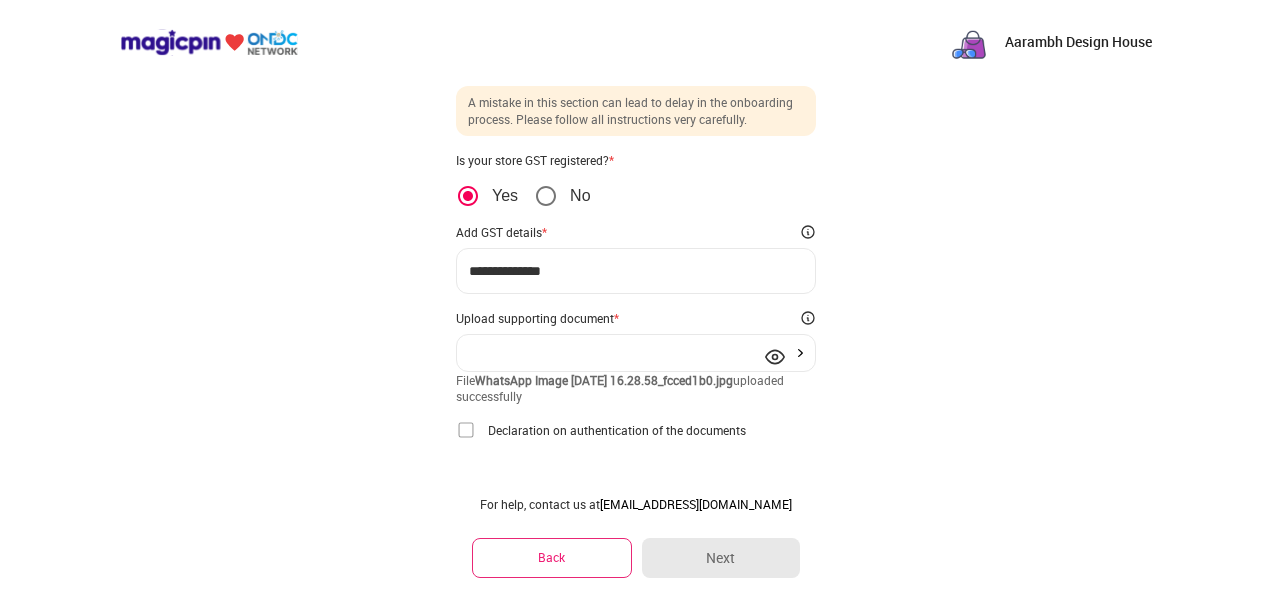 click at bounding box center (466, 430) 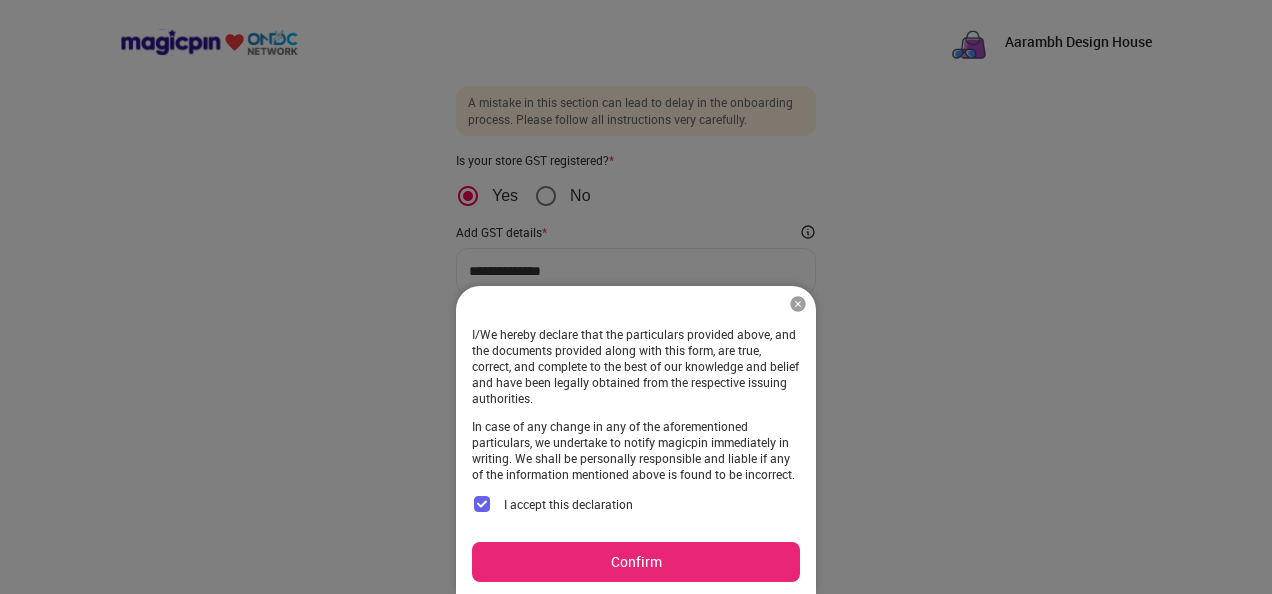 click on "Confirm" at bounding box center [636, 562] 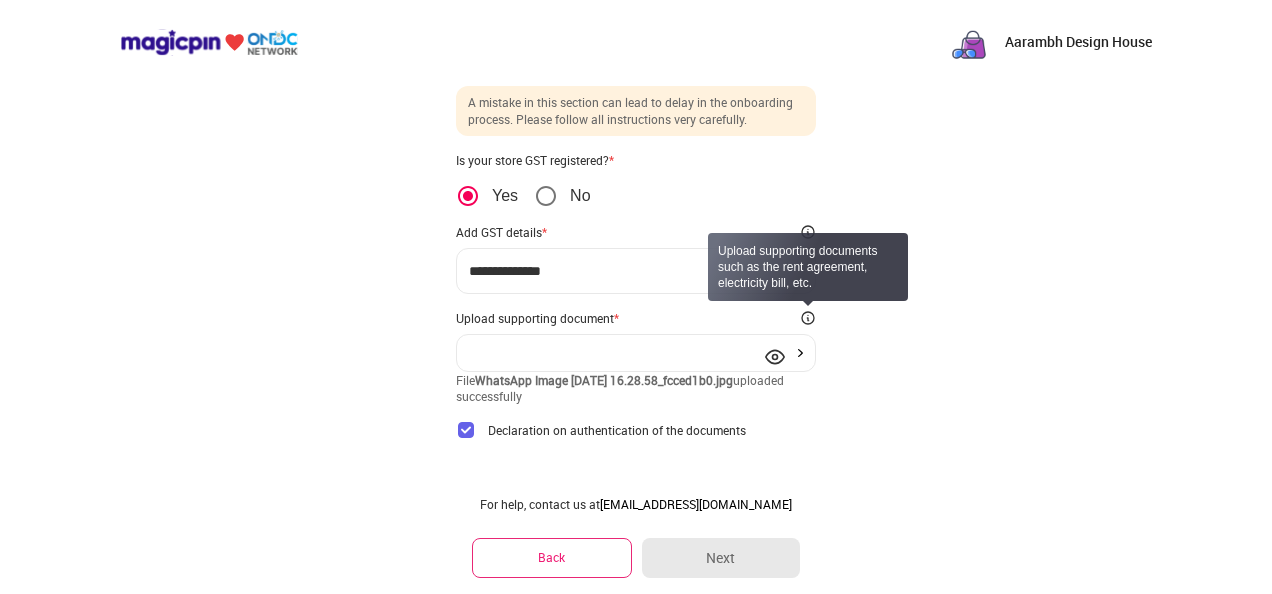 click at bounding box center [808, 318] 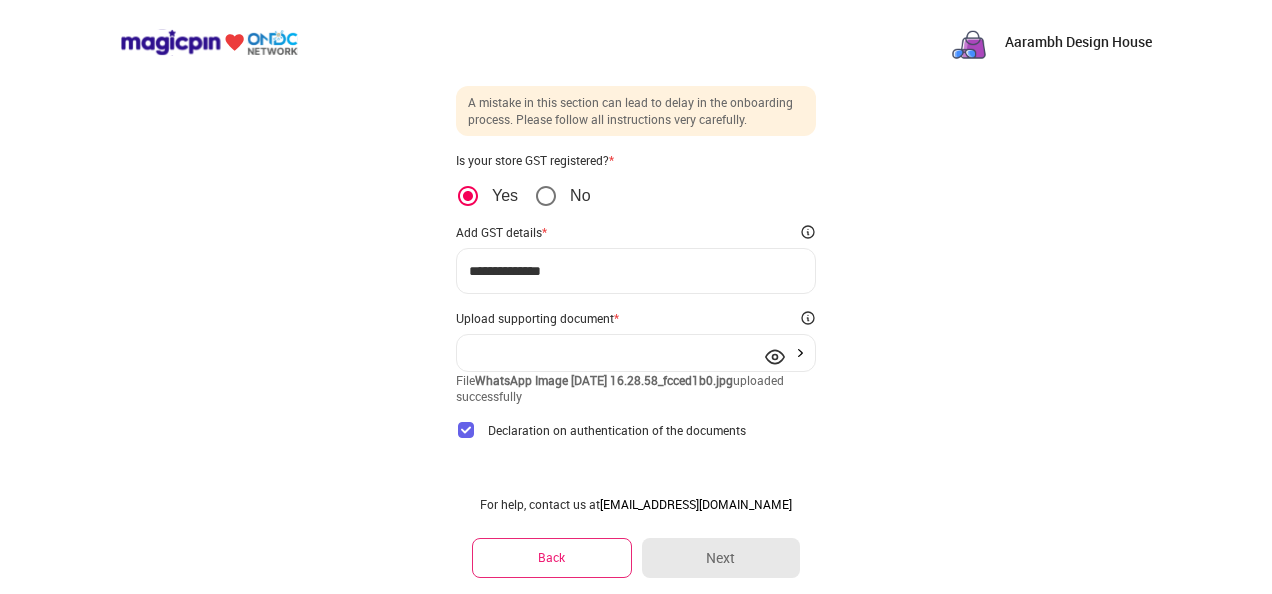 click on "**********" at bounding box center [636, 270] 